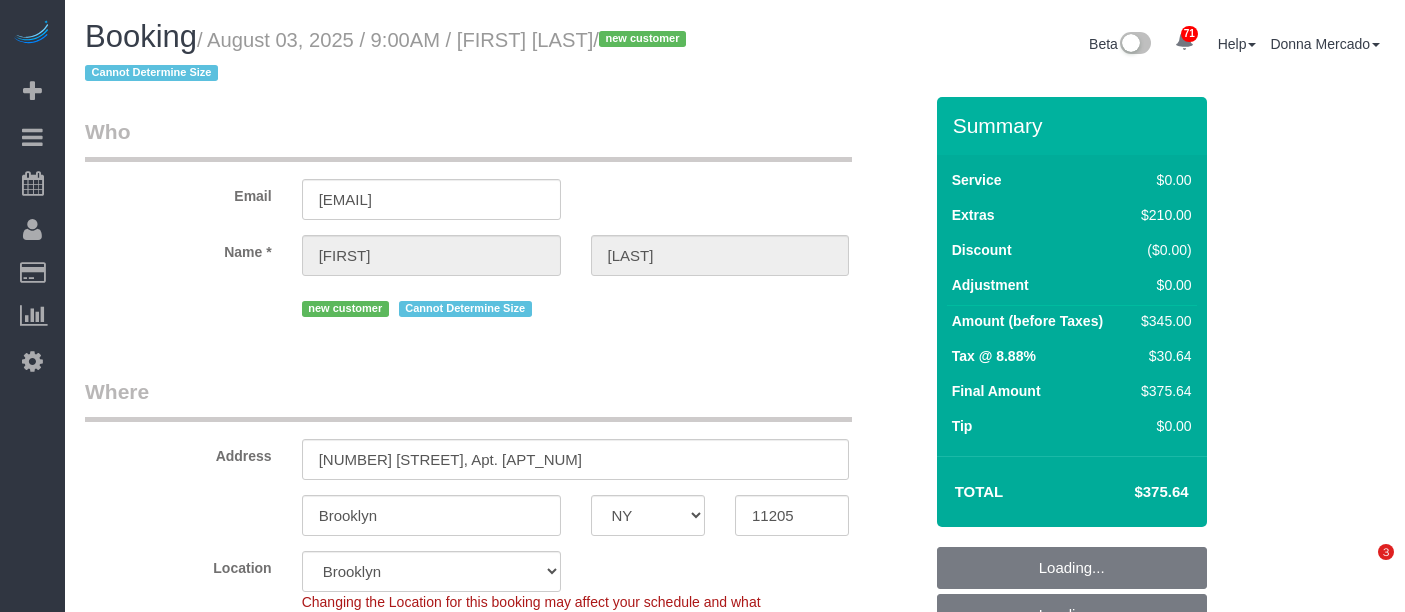 select on "NY" 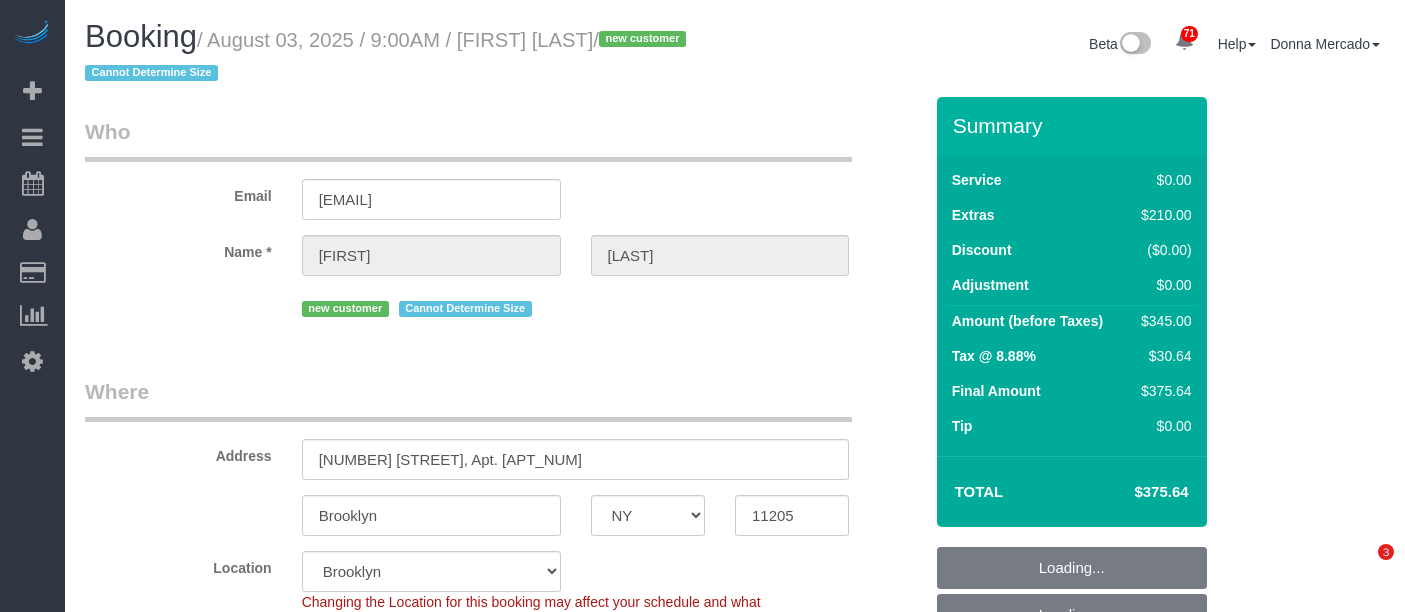select on "spot1" 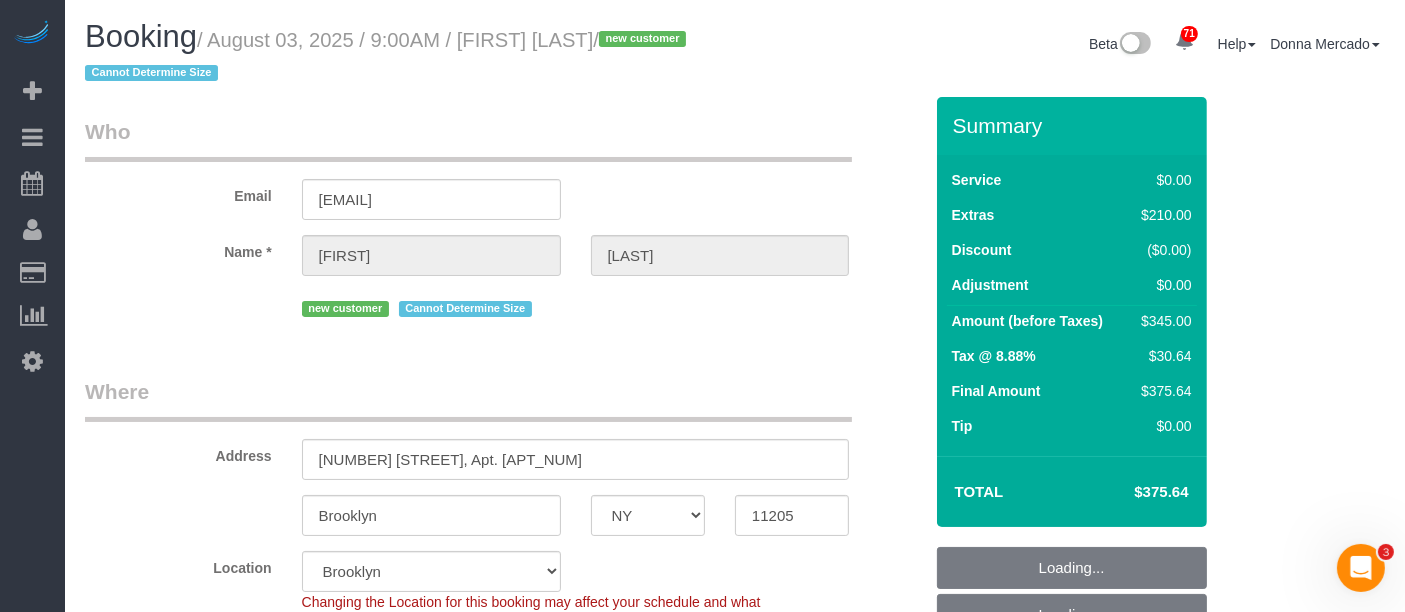 scroll, scrollTop: 0, scrollLeft: 0, axis: both 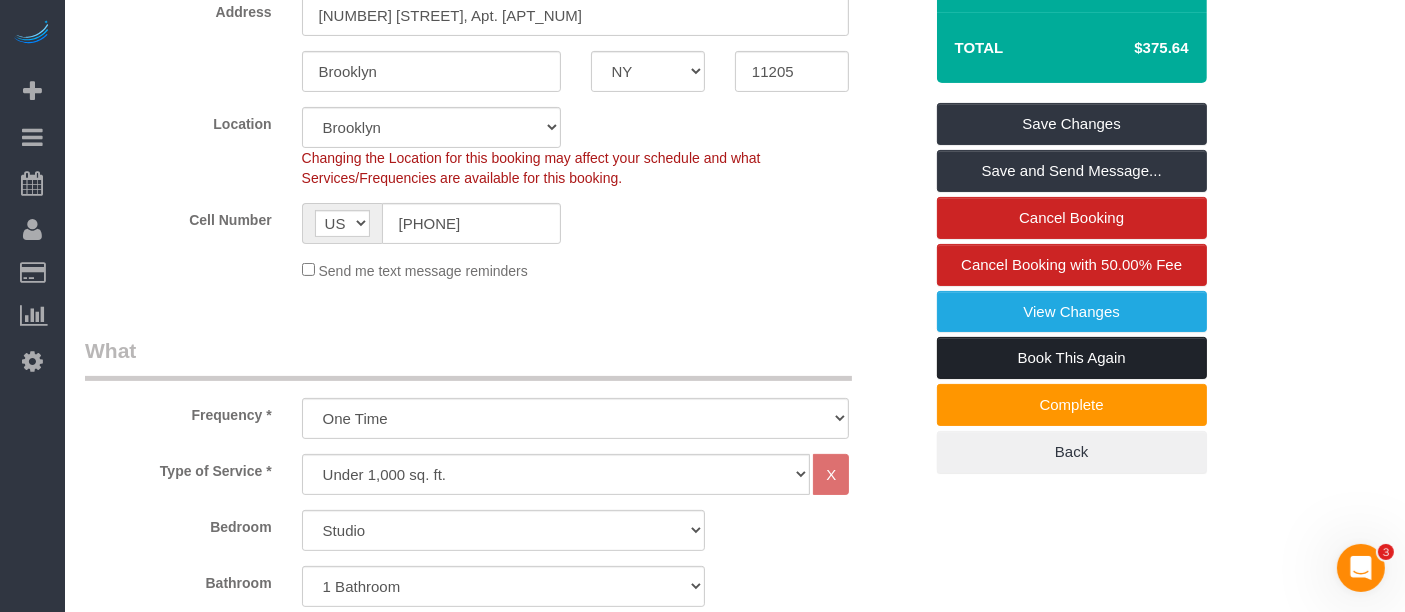 click on "Book This Again" at bounding box center (1072, 358) 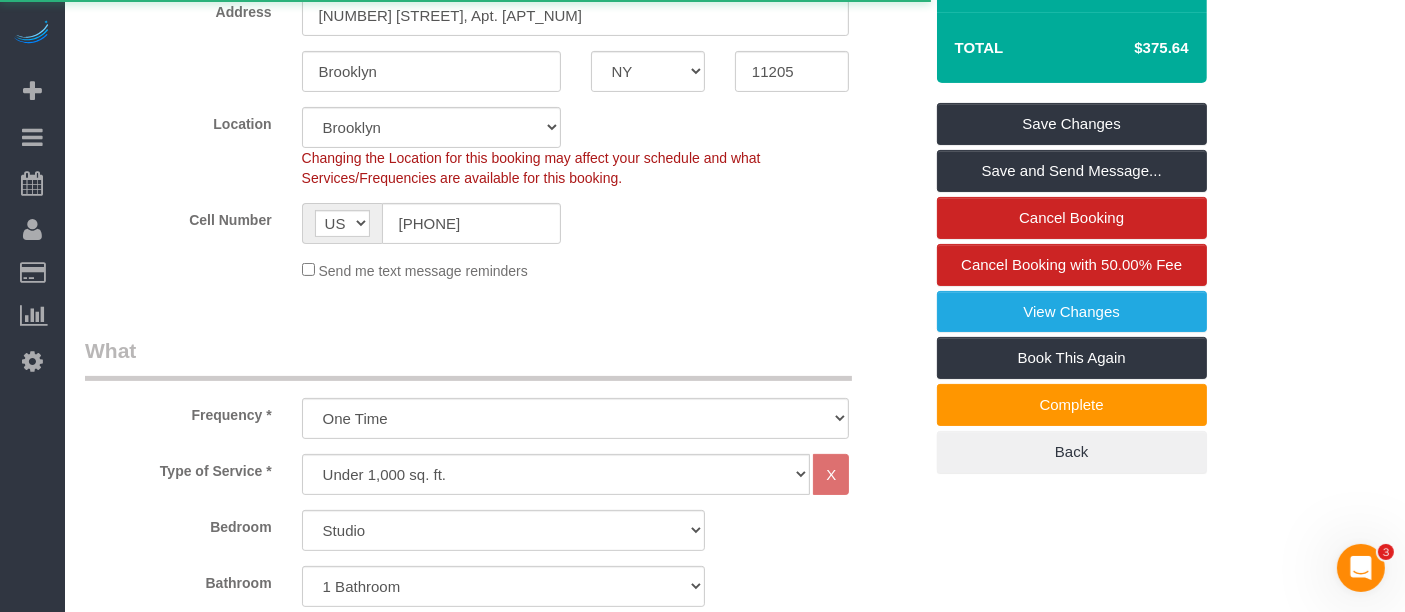 select on "NY" 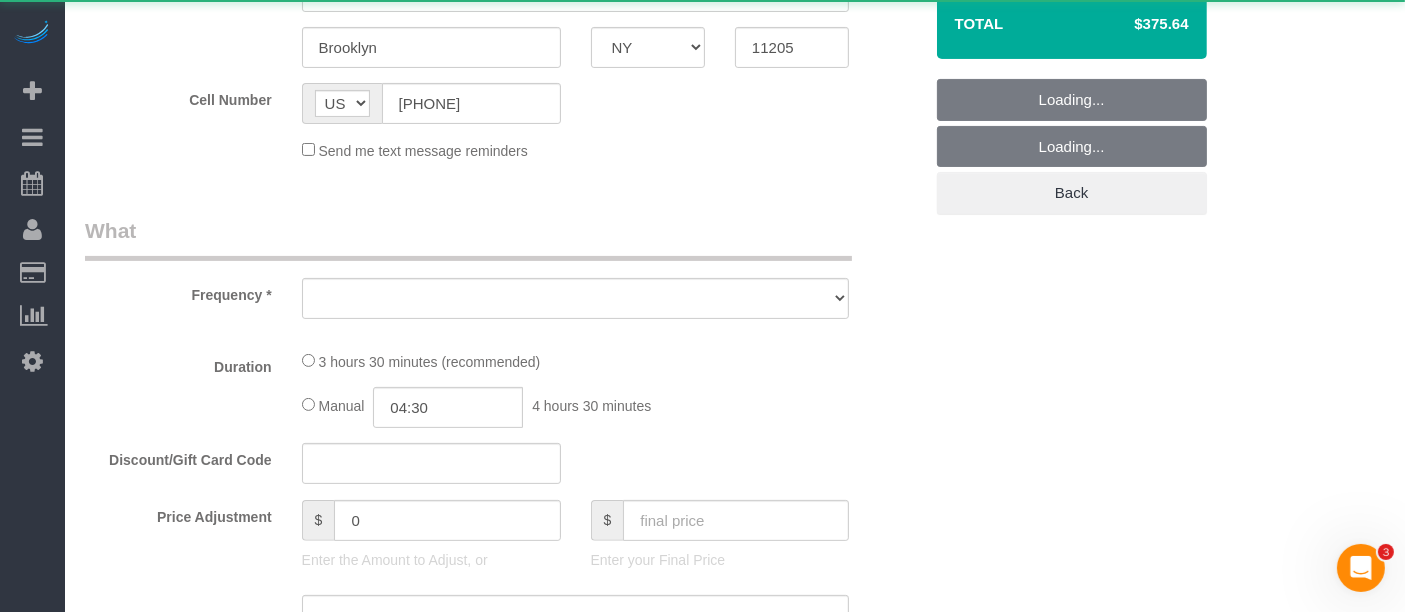 scroll, scrollTop: 0, scrollLeft: 0, axis: both 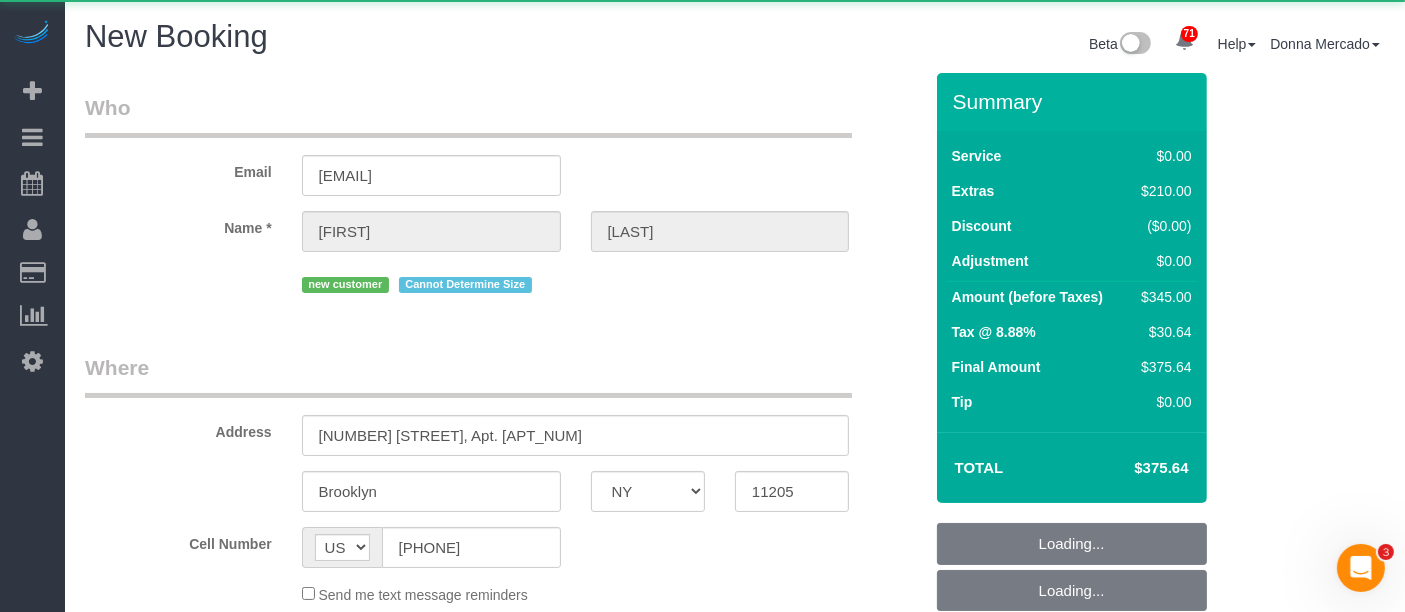 select on "object:2600" 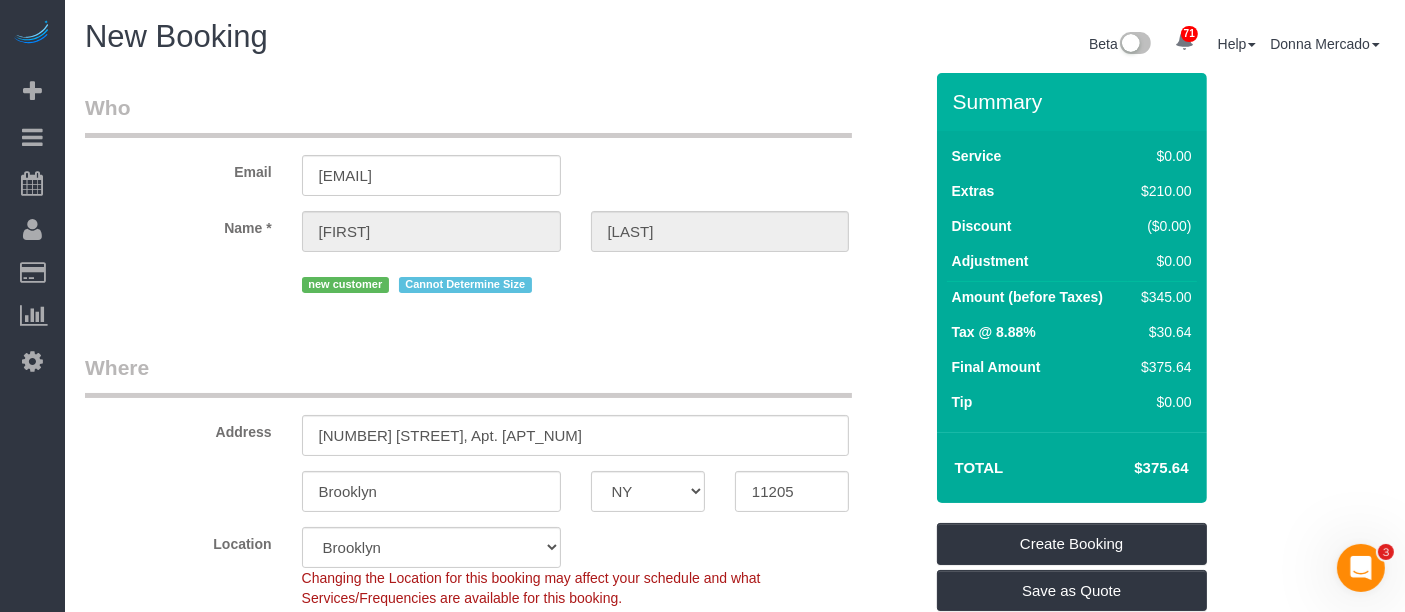 select on "object:2894" 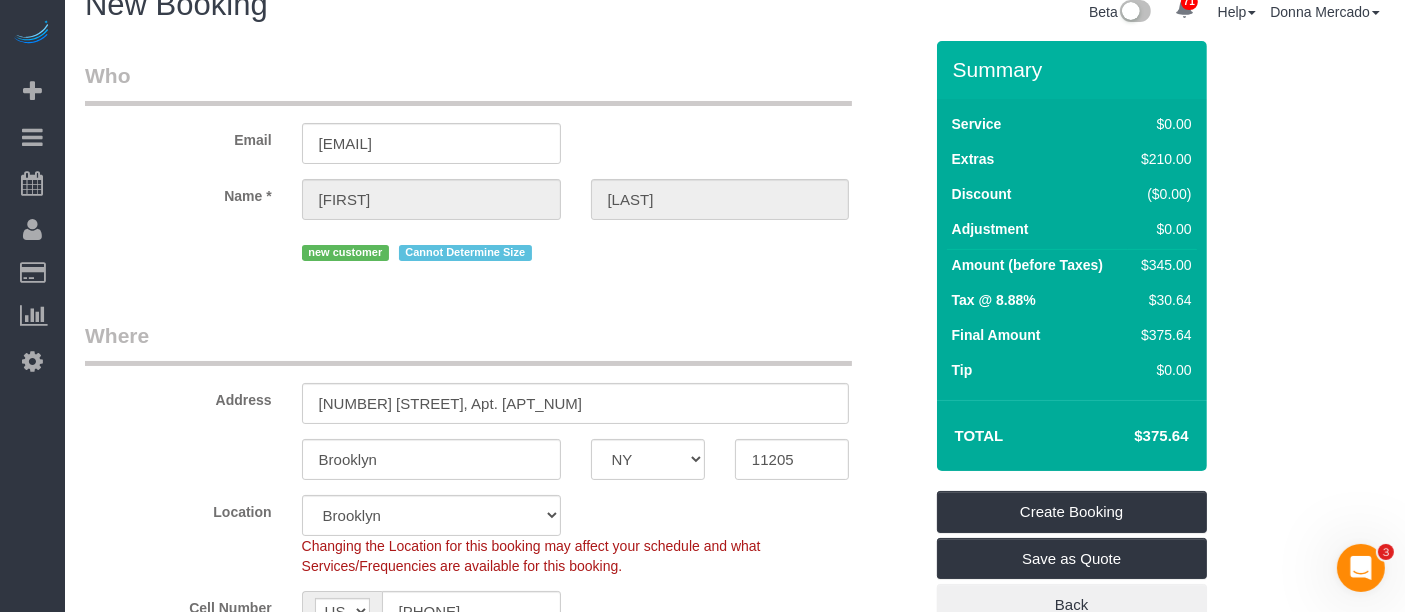 scroll, scrollTop: 333, scrollLeft: 0, axis: vertical 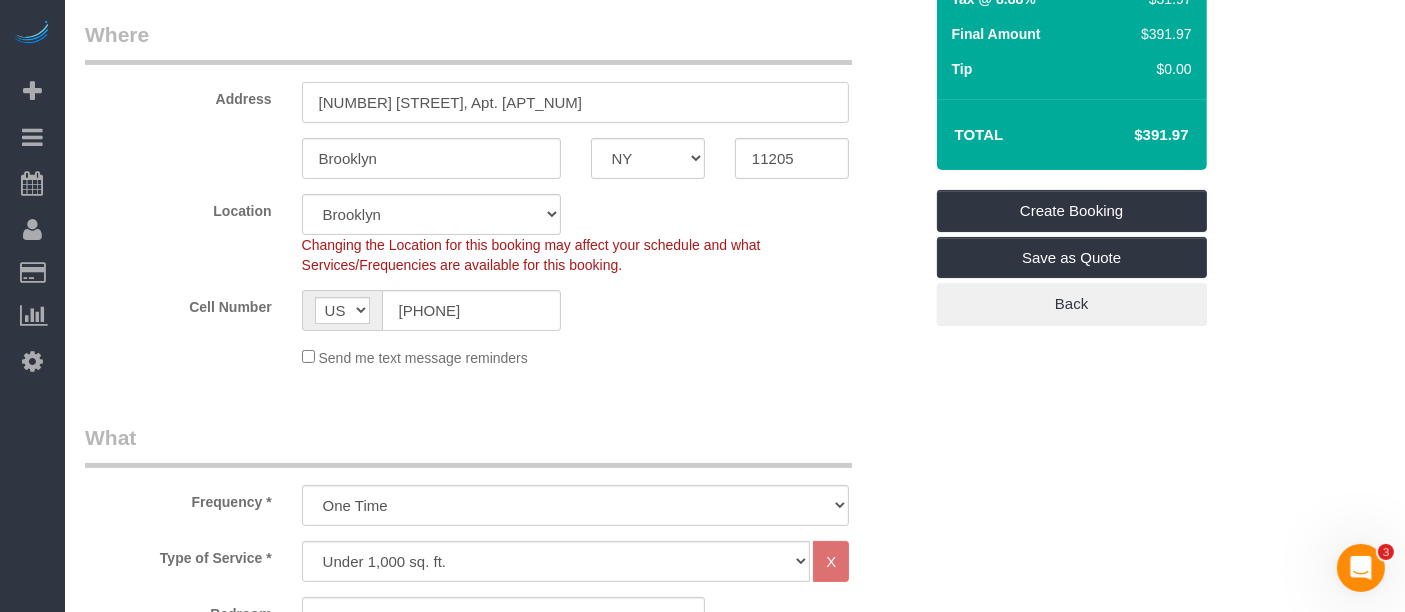click on "7 Clermont, Apt. 3G" at bounding box center [576, 102] 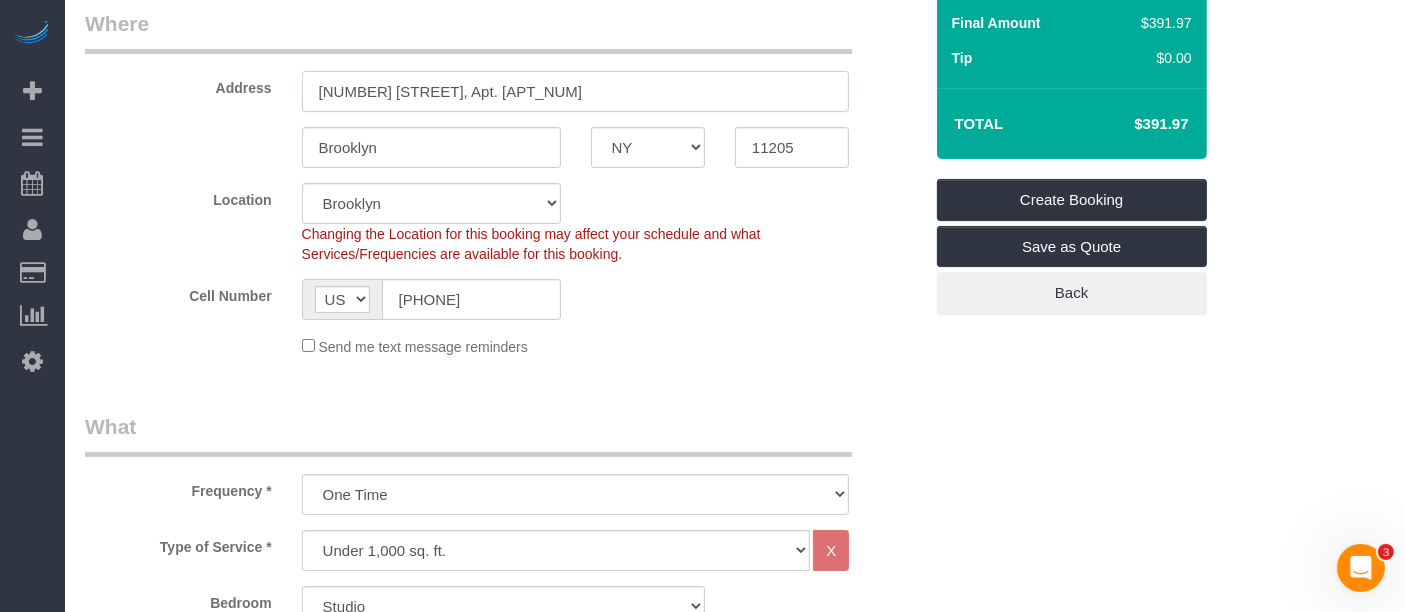 scroll, scrollTop: 555, scrollLeft: 0, axis: vertical 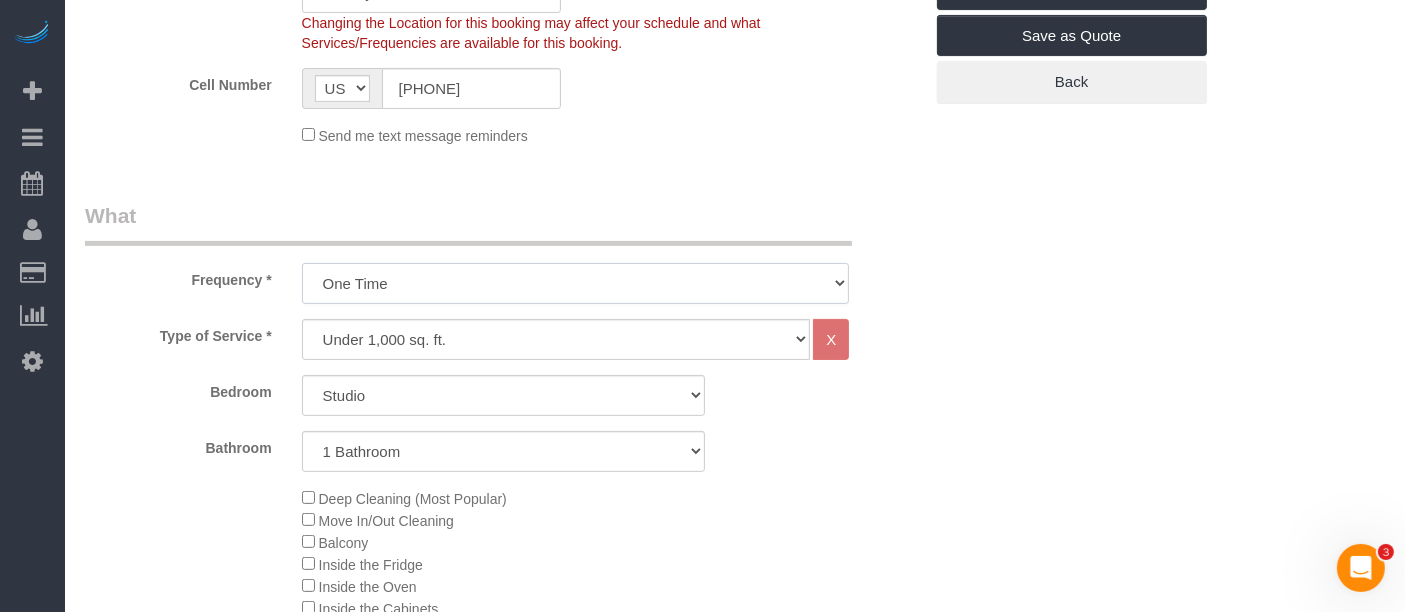 click on "One Time Weekly (20% Off) - 20.00% Every 2 Weeks (15% Off) - 15.00% Every 4 Weeks (10% Off) - 10.00%" at bounding box center [576, 283] 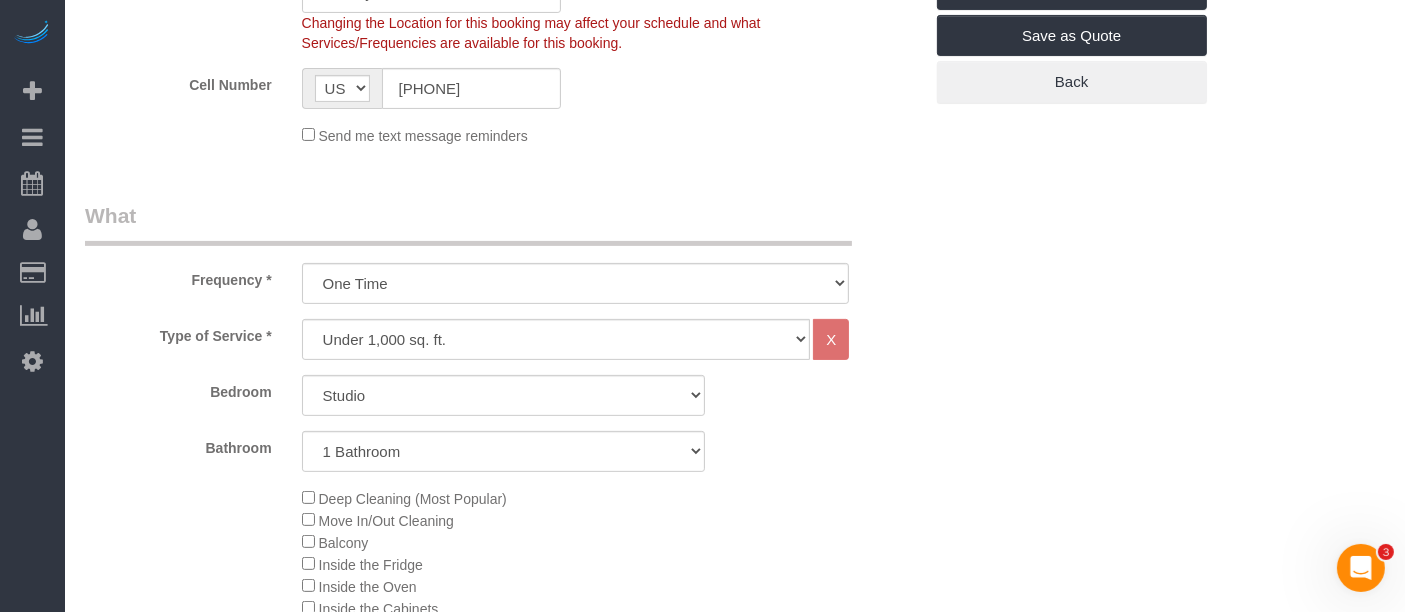 drag, startPoint x: 951, startPoint y: 345, endPoint x: 898, endPoint y: 355, distance: 53.935146 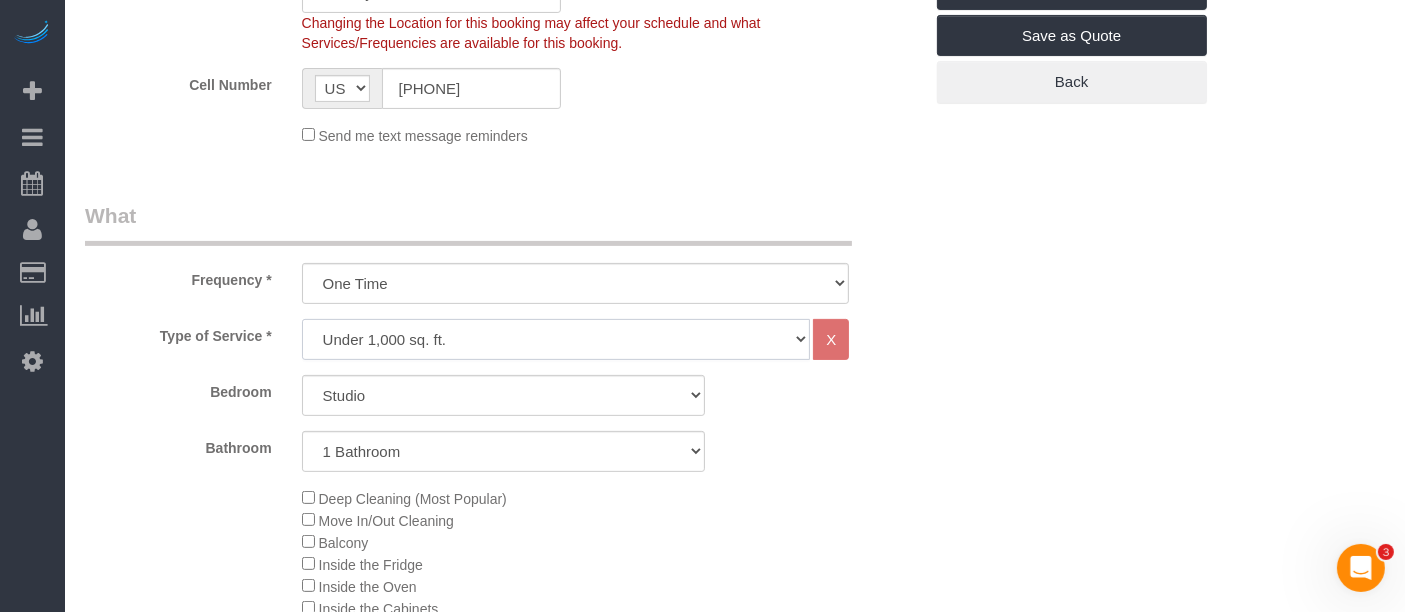 click on "Under 1,000 sq. ft. 1,001 - 1,500 sq. ft. 1,500+ sq. ft. Custom Cleaning Office Cleaning Airbnb Cleaning Post Construction Cleaning RE-CLEAN Hourly Rate - 8.0 Hourly Rate - 7.5 Late Cancellation - Invoice Purposes Hourly Rate (30% OFF) Bungalow Living Hello Alfred - Standard Cleaning Hello Alfred - Hourly Rate TULU - Standard Cleaning TULU - Hourly Rate Hourly Rate (15% OFF) Hourly Rate (20% OFF) Hourly Rate (25% OFF) Hourly Rate (22.5% OFF) Charity Clean Outsite - Hourly Rate Floor Cleaning 100/hr 140/hr Upholstery Cleaning Hourly Rate (Comped Cleaning) Power Washing Carpet/Rug Cleaning Floor Cleaning - 25% OFF Couch Cleaning Partnership Flat Rate Pricing Partnership Hourly Rate Staff Office Hours" 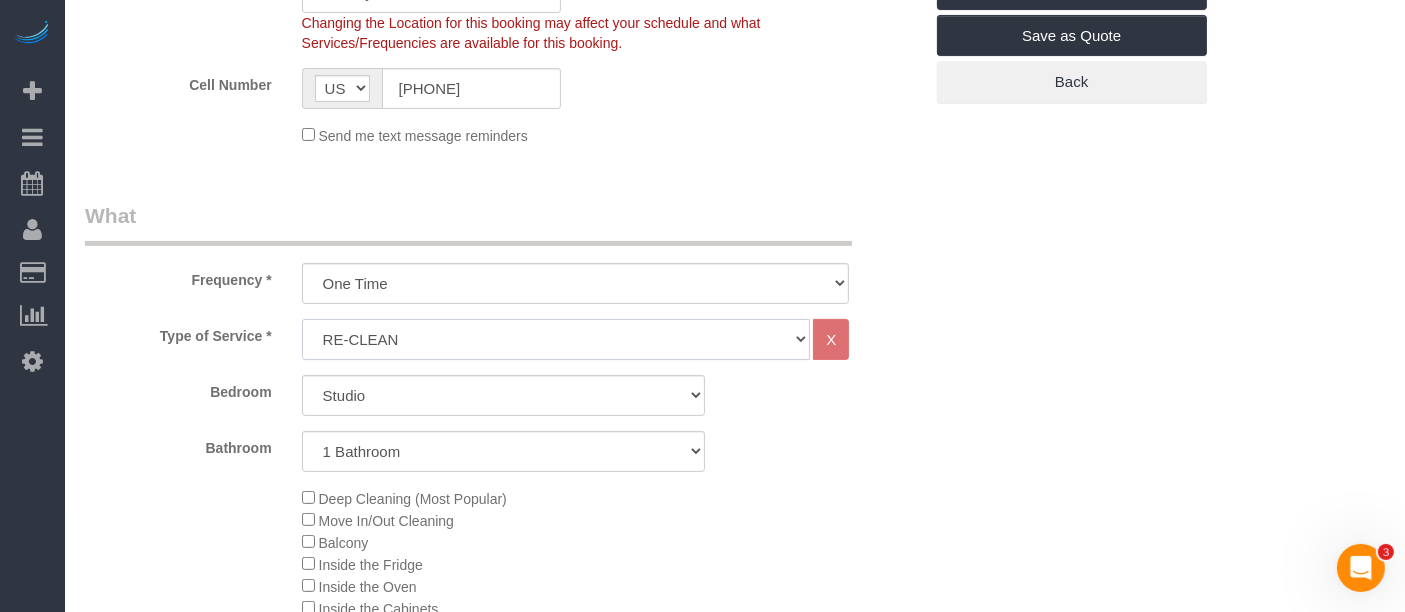 click on "Under 1,000 sq. ft. 1,001 - 1,500 sq. ft. 1,500+ sq. ft. Custom Cleaning Office Cleaning Airbnb Cleaning Post Construction Cleaning RE-CLEAN Hourly Rate - 8.0 Hourly Rate - 7.5 Late Cancellation - Invoice Purposes Hourly Rate (30% OFF) Bungalow Living Hello Alfred - Standard Cleaning Hello Alfred - Hourly Rate TULU - Standard Cleaning TULU - Hourly Rate Hourly Rate (15% OFF) Hourly Rate (20% OFF) Hourly Rate (25% OFF) Hourly Rate (22.5% OFF) Charity Clean Outsite - Hourly Rate Floor Cleaning 100/hr 140/hr Upholstery Cleaning Hourly Rate (Comped Cleaning) Power Washing Carpet/Rug Cleaning Floor Cleaning - 25% OFF Couch Cleaning Partnership Flat Rate Pricing Partnership Hourly Rate Staff Office Hours" 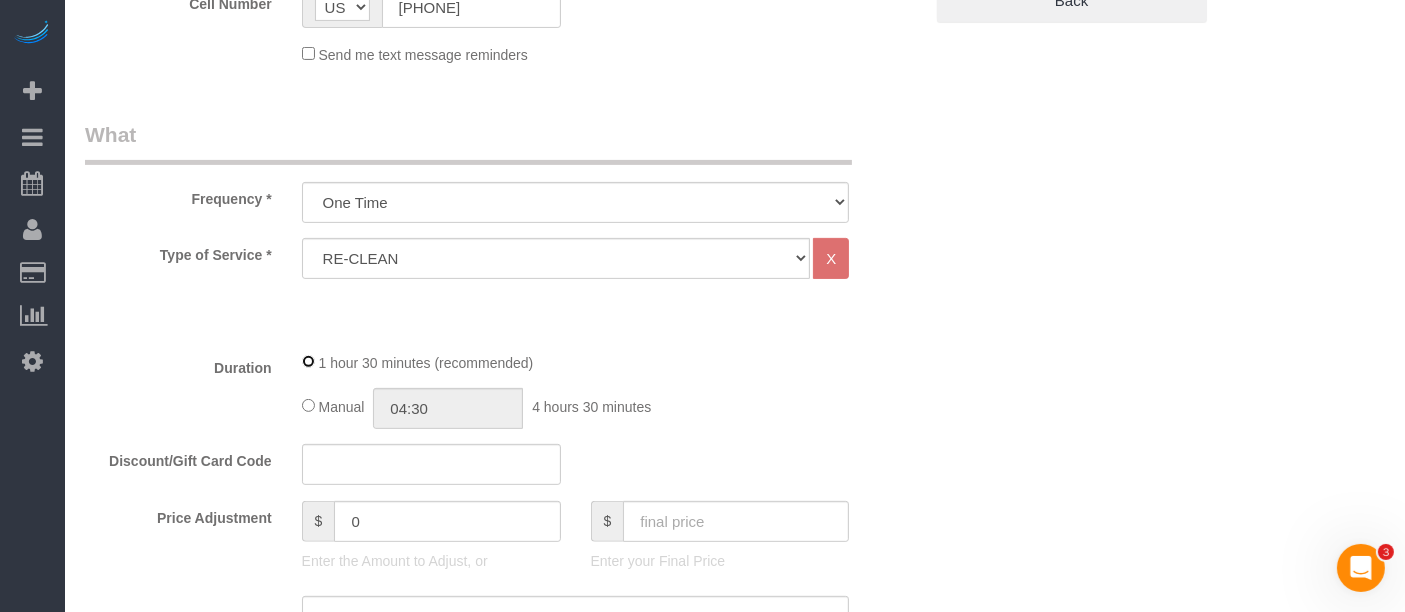 scroll, scrollTop: 666, scrollLeft: 0, axis: vertical 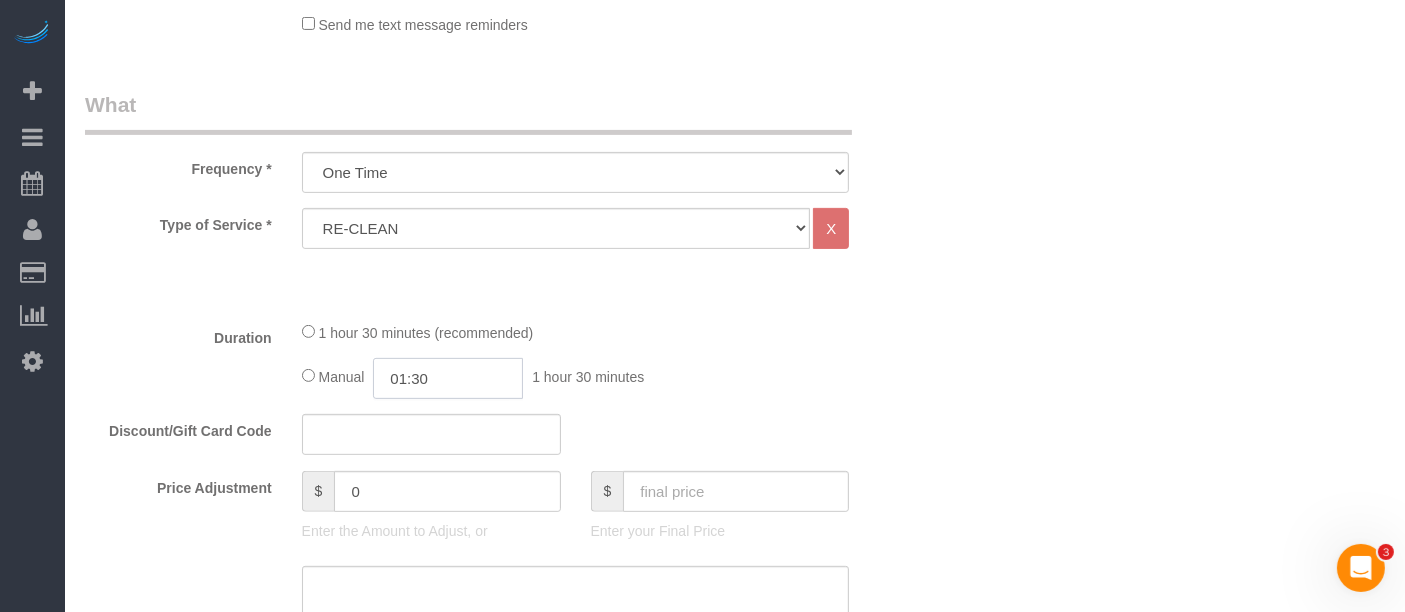 click on "01:30" 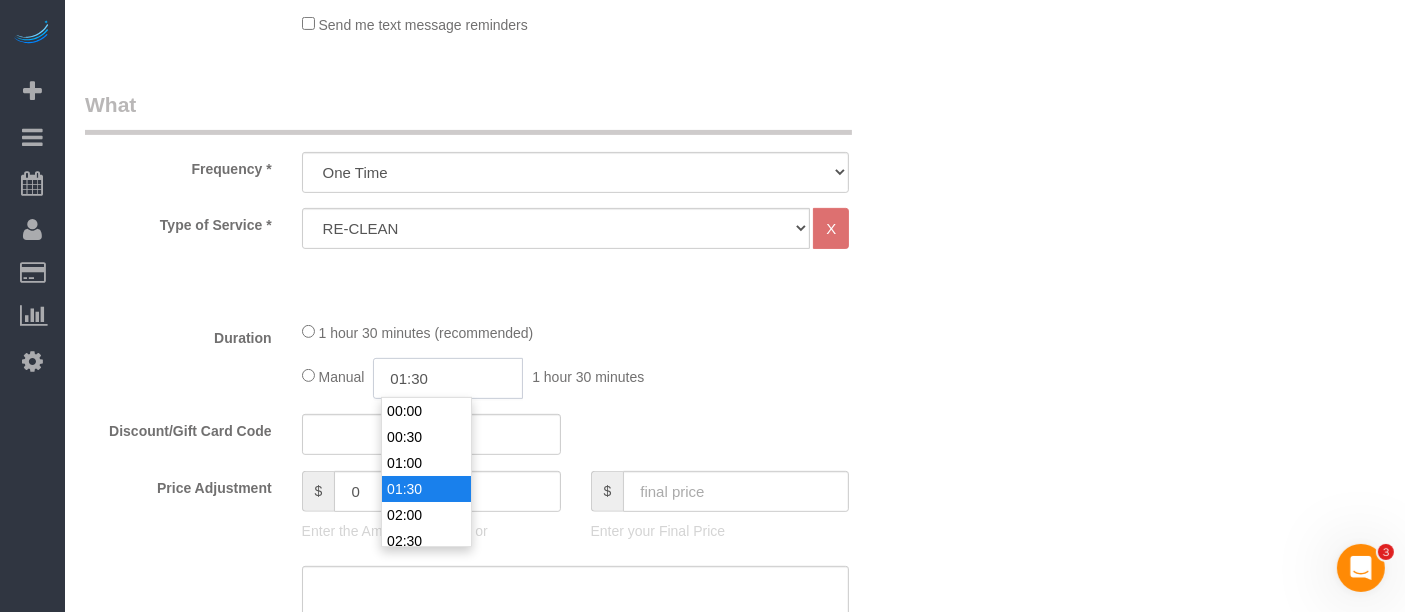 scroll, scrollTop: 51, scrollLeft: 0, axis: vertical 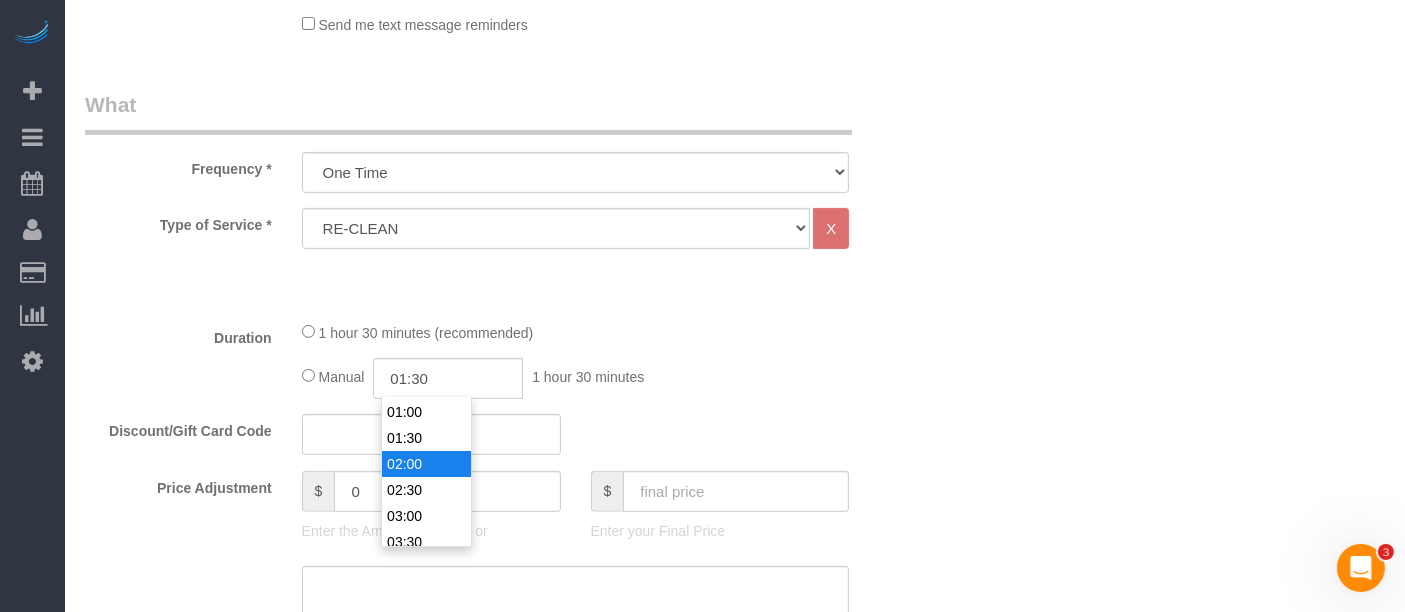 type on "02:00" 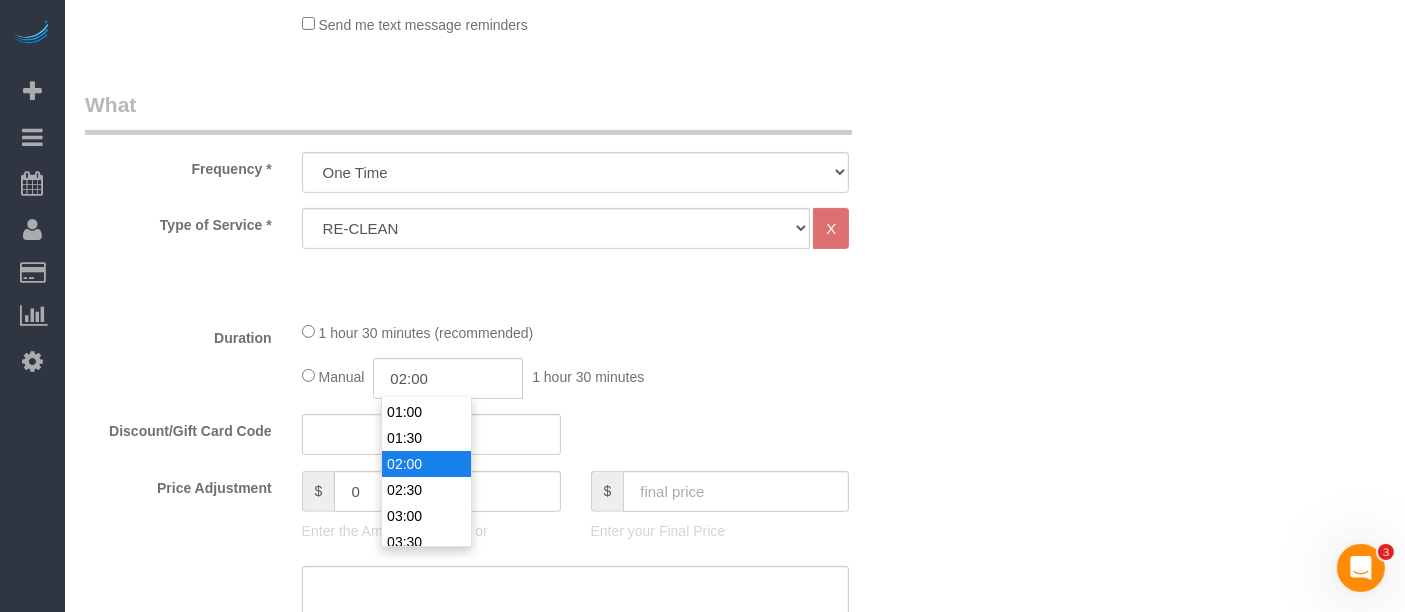 click on "02:00" at bounding box center (426, 464) 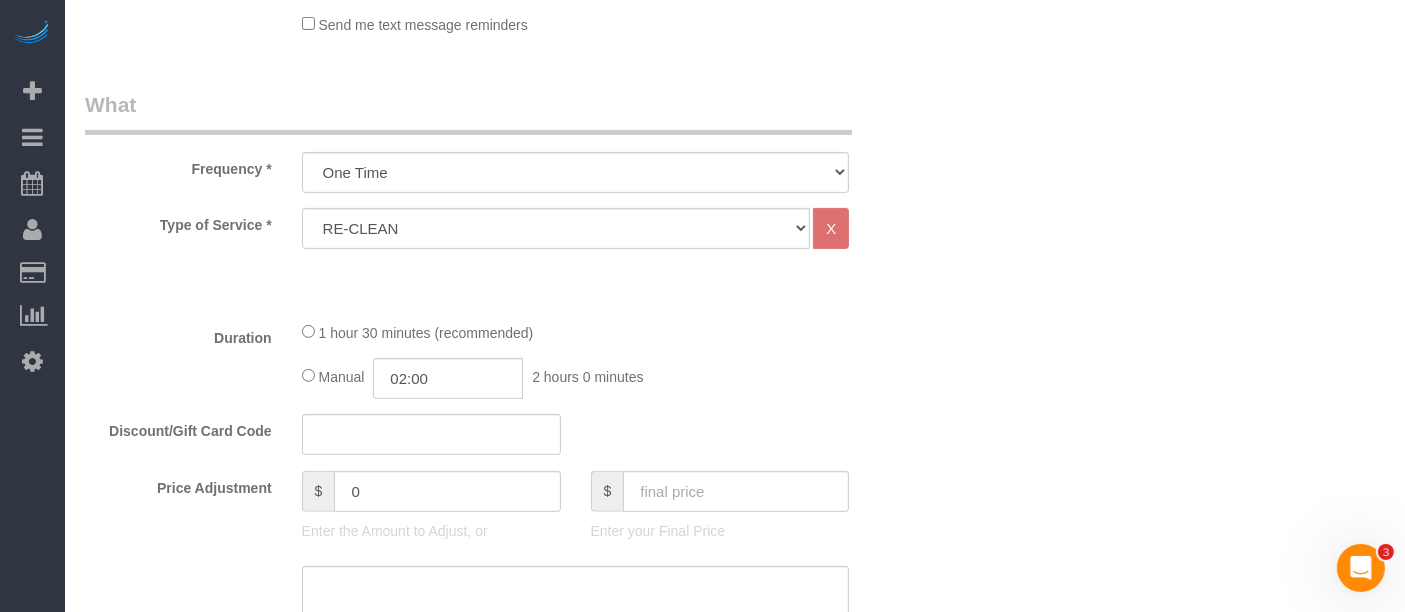 click on "Manual
02:00
2 hours 0 minutes" 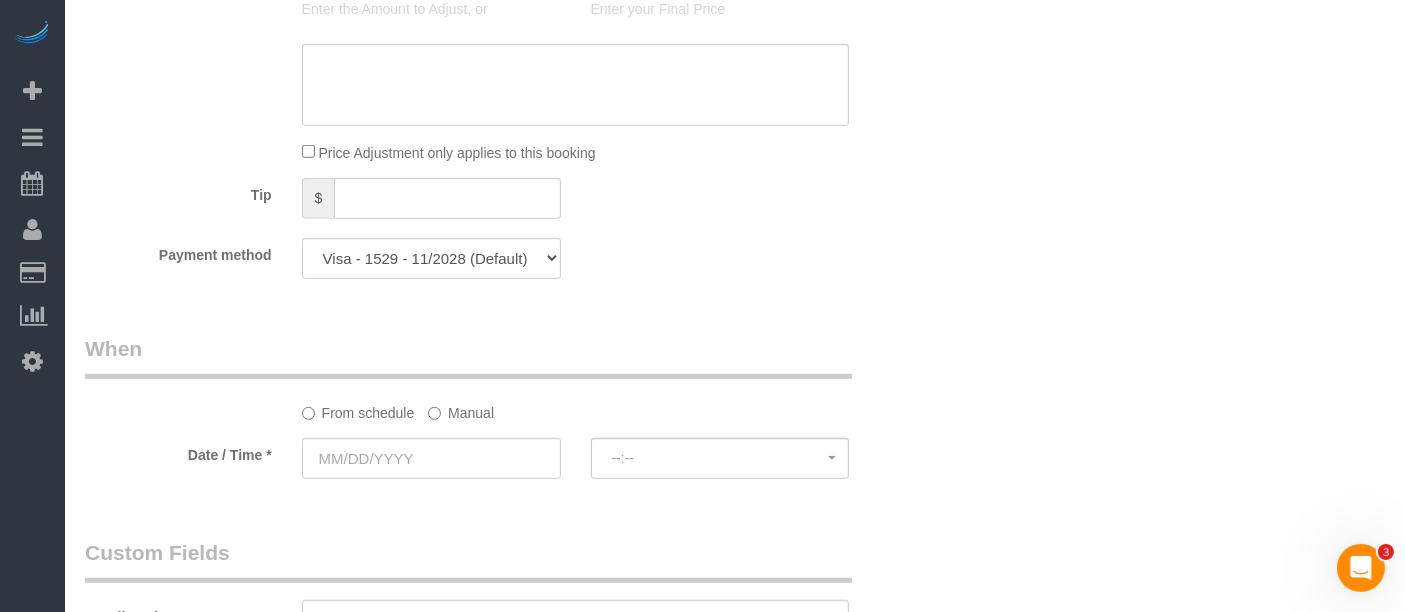 scroll, scrollTop: 1222, scrollLeft: 0, axis: vertical 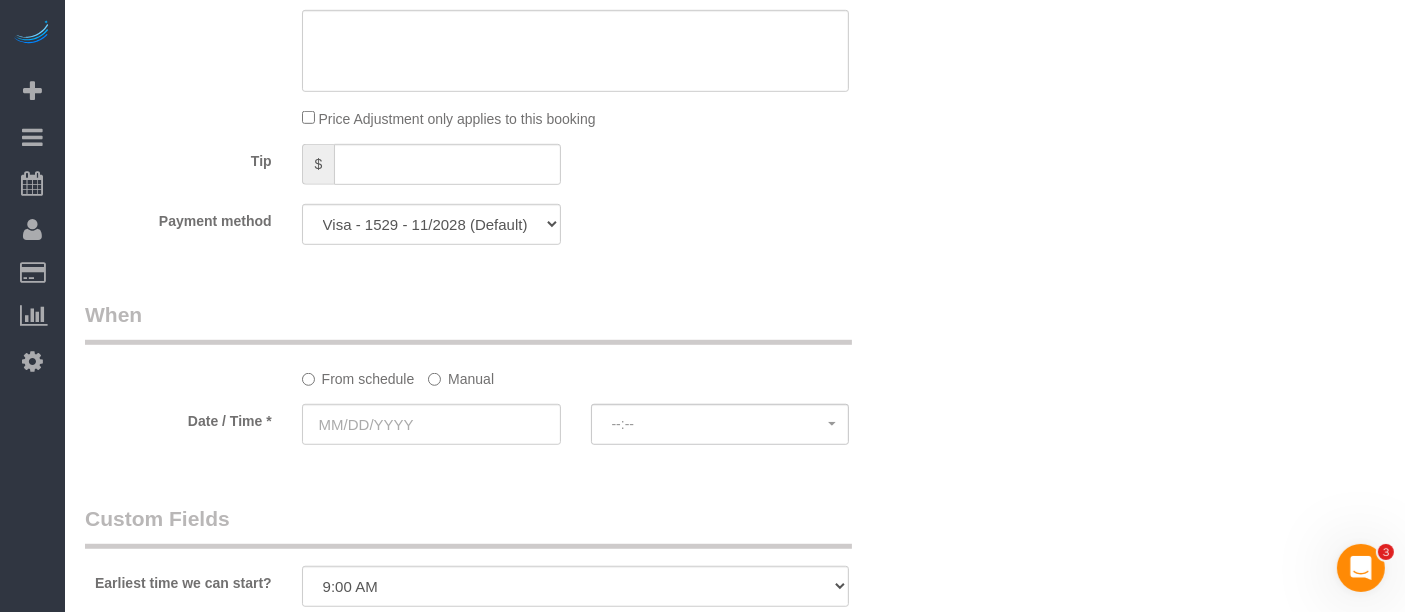 drag, startPoint x: 449, startPoint y: 370, endPoint x: 448, endPoint y: 398, distance: 28.01785 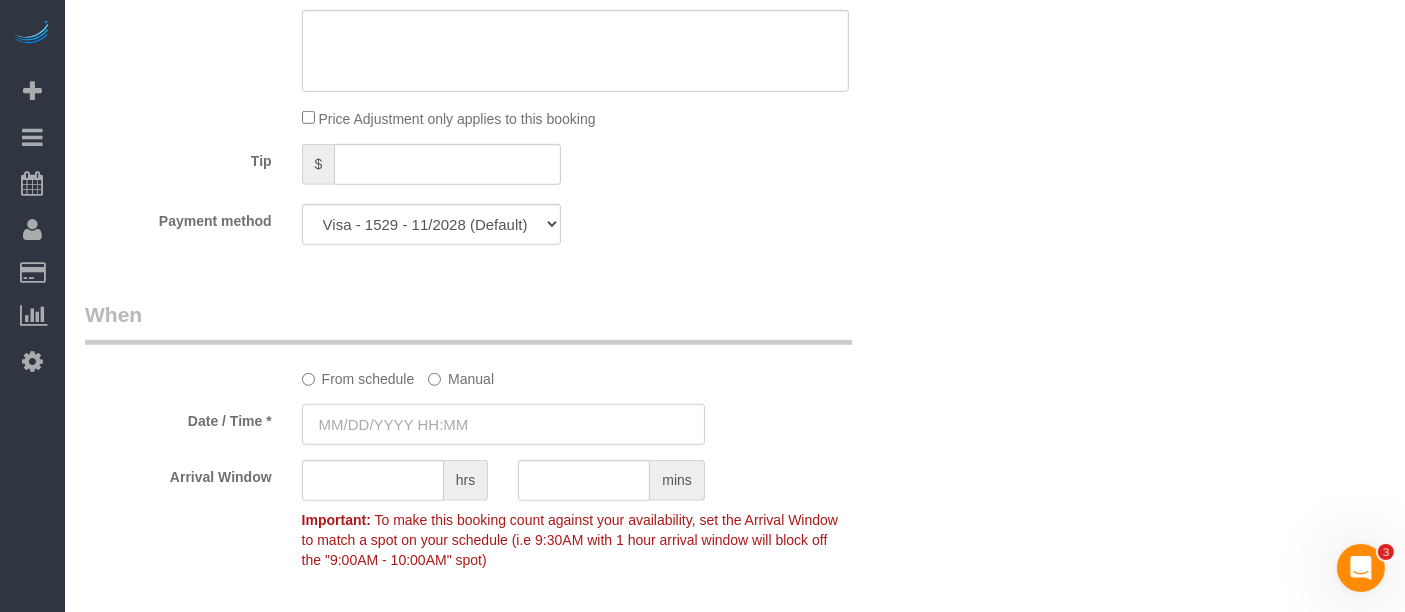 click at bounding box center (503, 424) 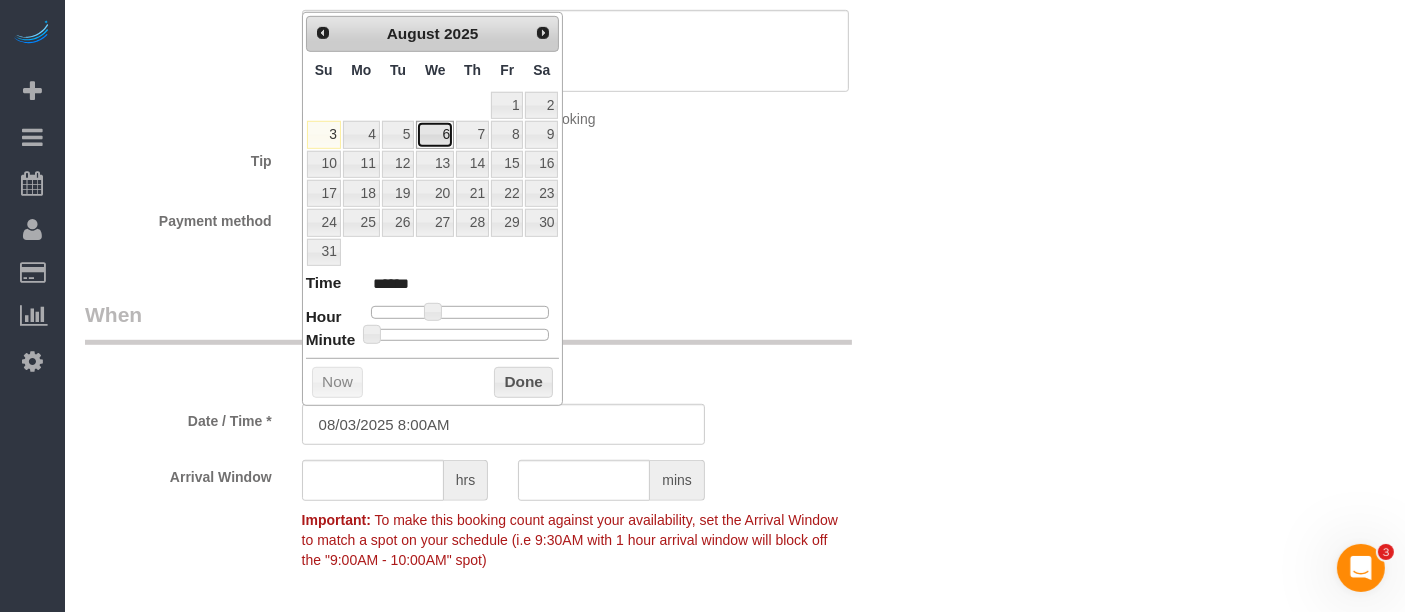 click on "6" at bounding box center (435, 134) 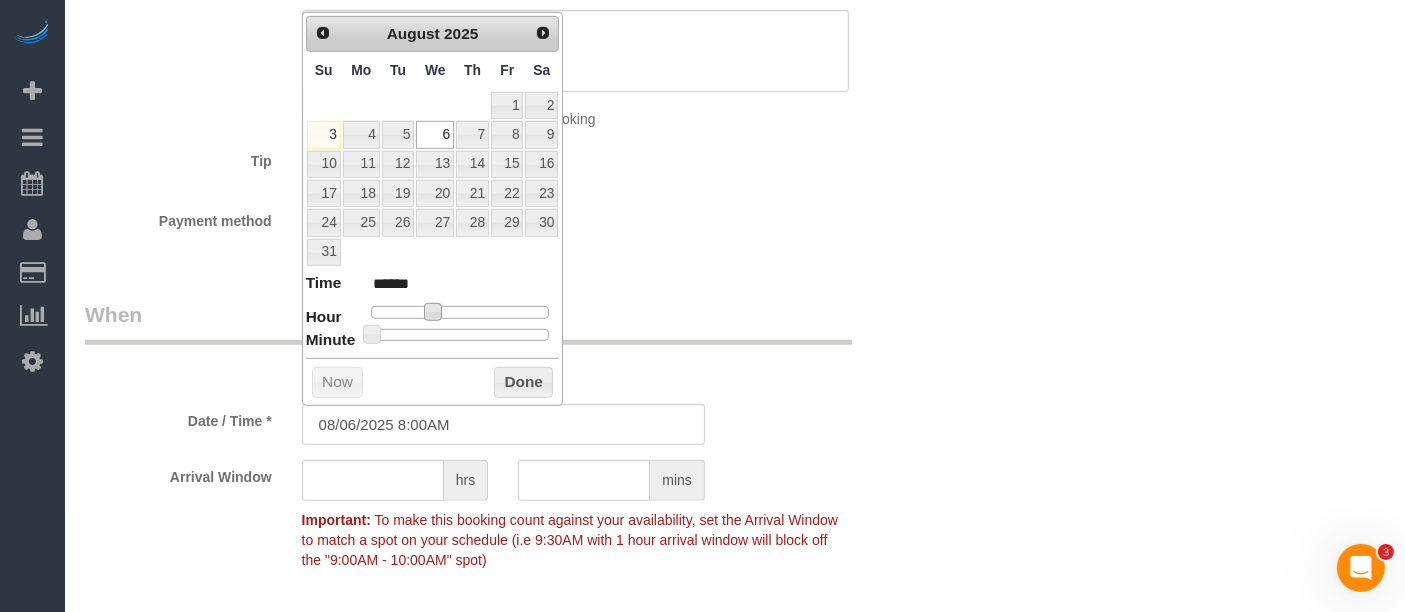 click at bounding box center [433, 312] 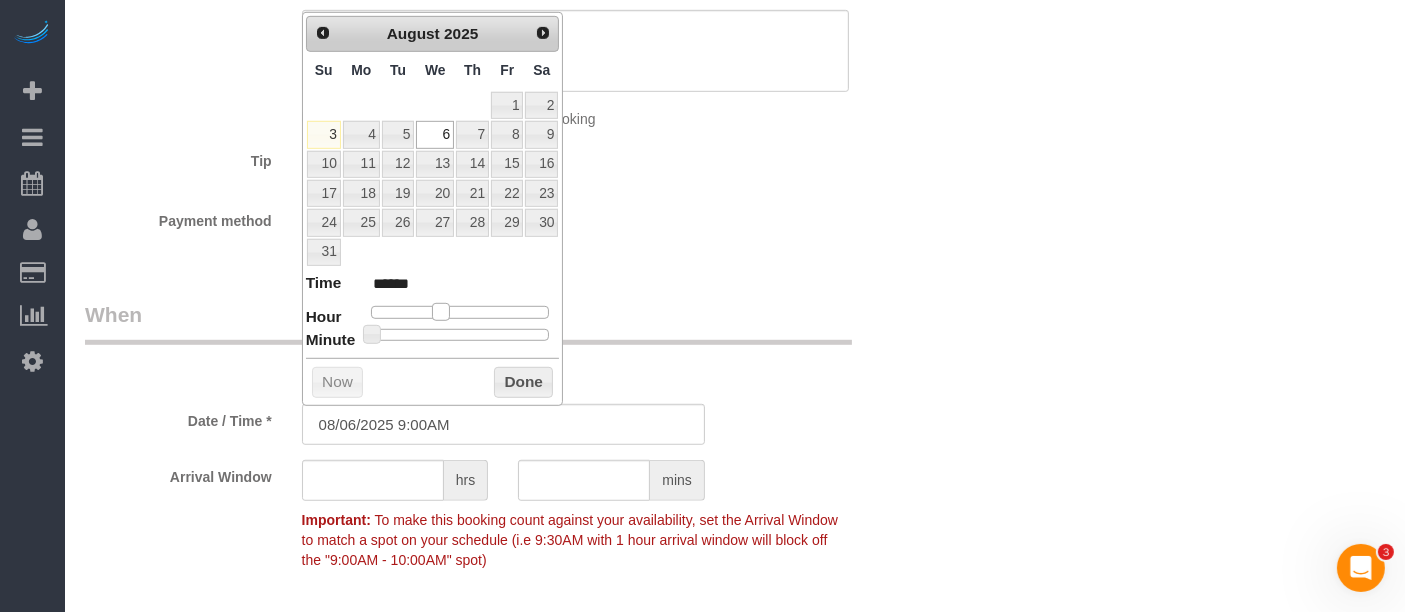 type on "08/06/2025 10:00AM" 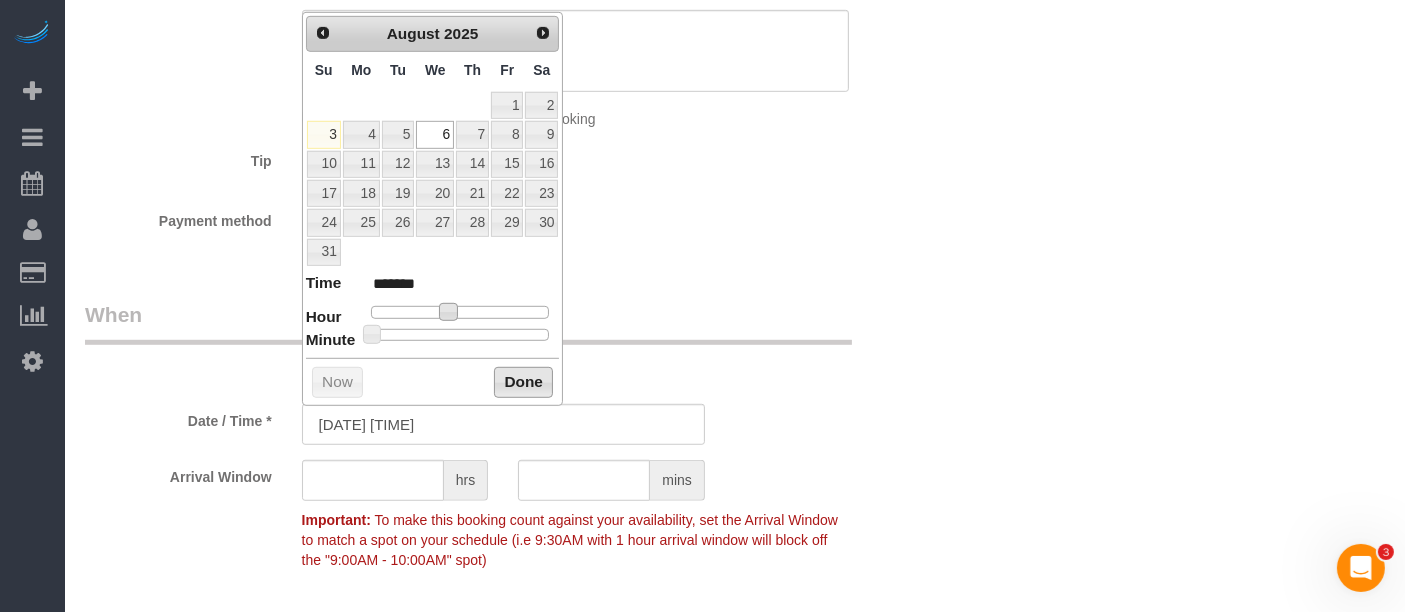 type on "08/06/2025 11:00AM" 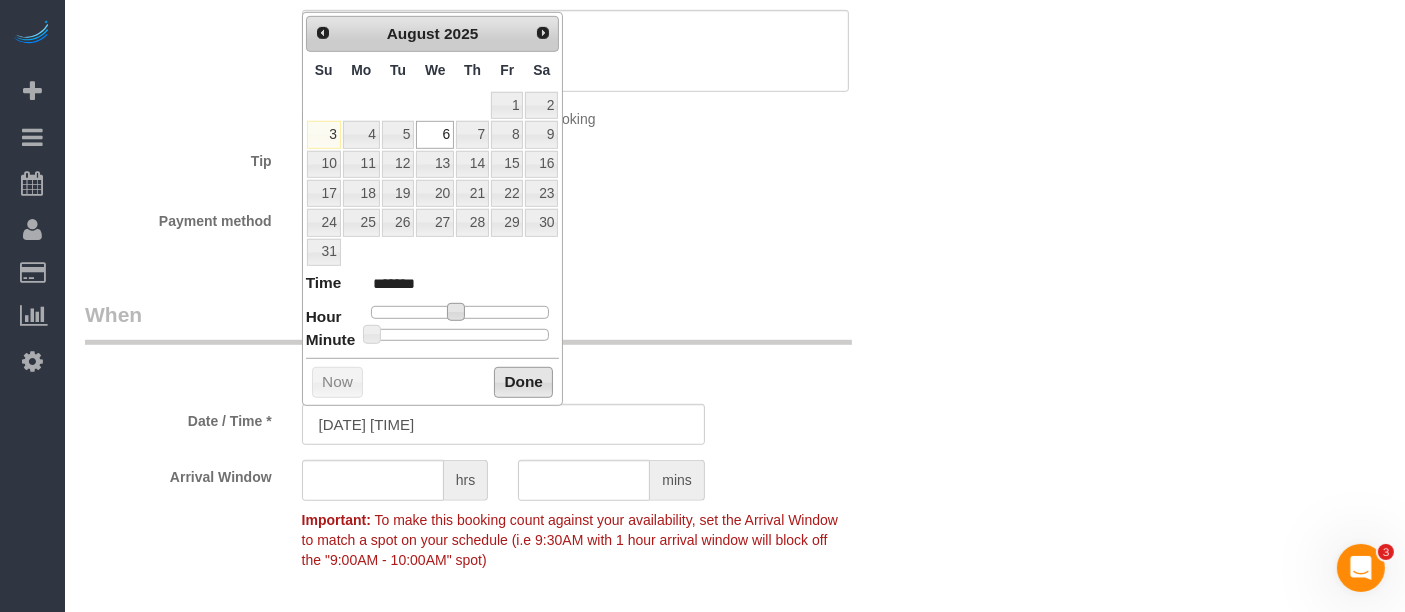 drag, startPoint x: 517, startPoint y: 379, endPoint x: 561, endPoint y: 379, distance: 44 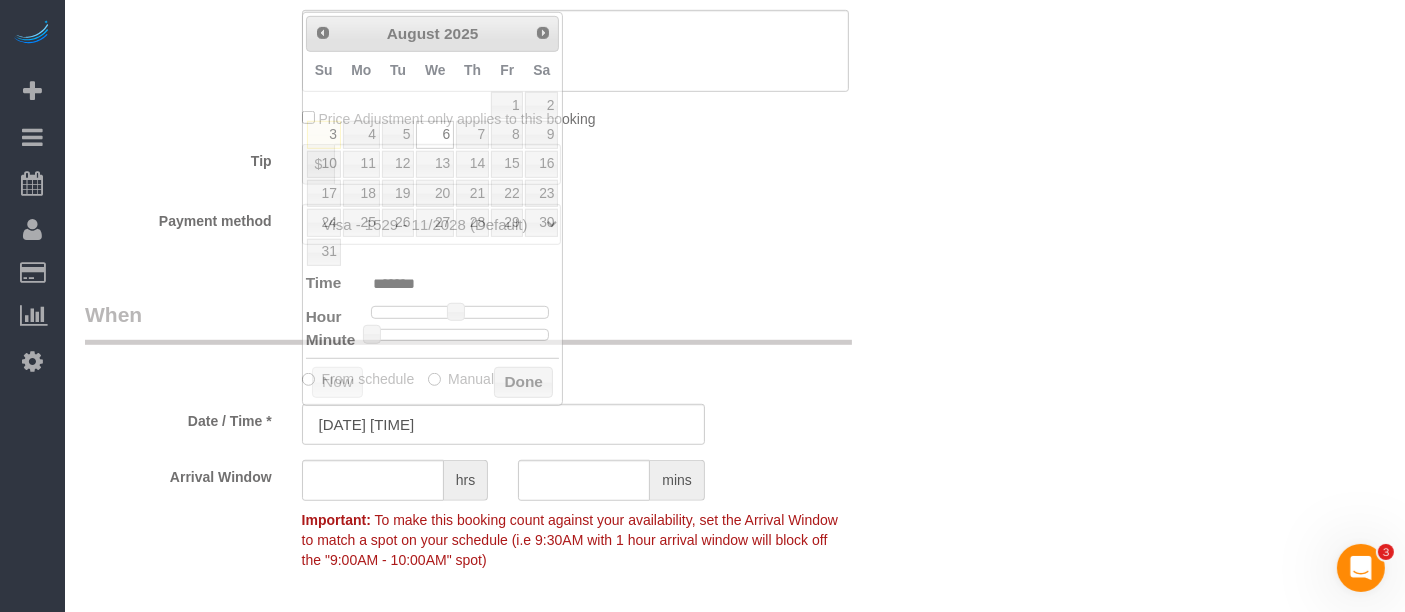 click on "From schedule
Manual" 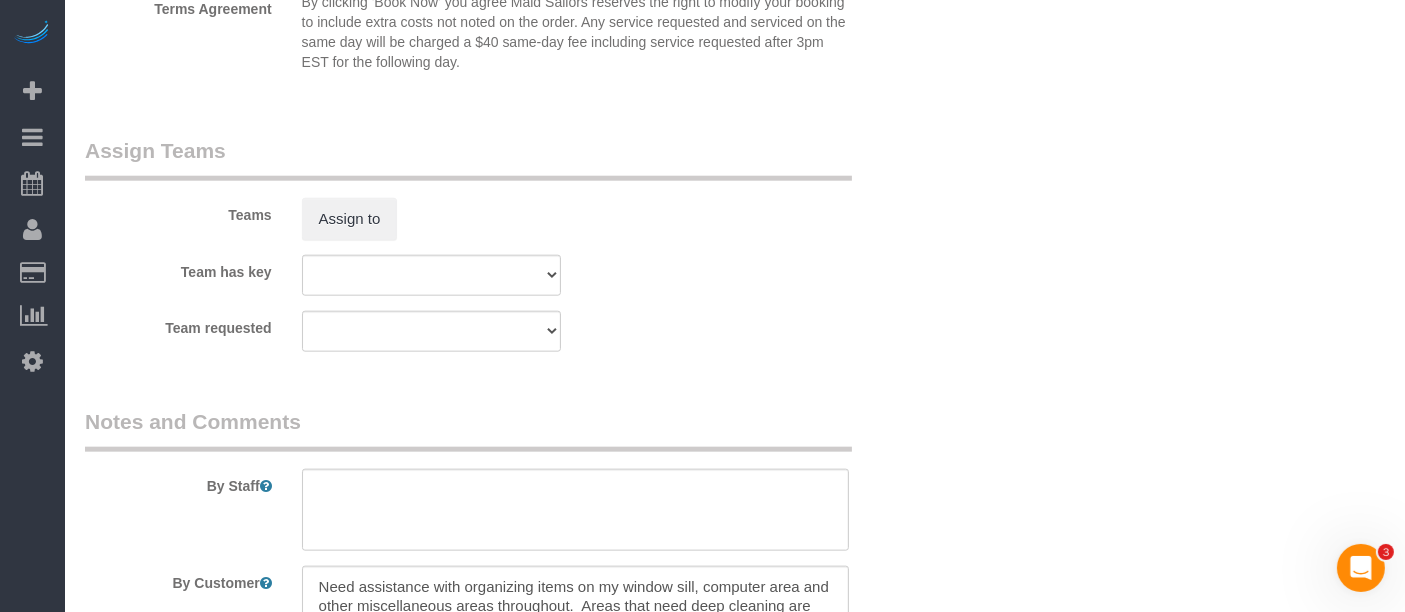 scroll, scrollTop: 2362, scrollLeft: 0, axis: vertical 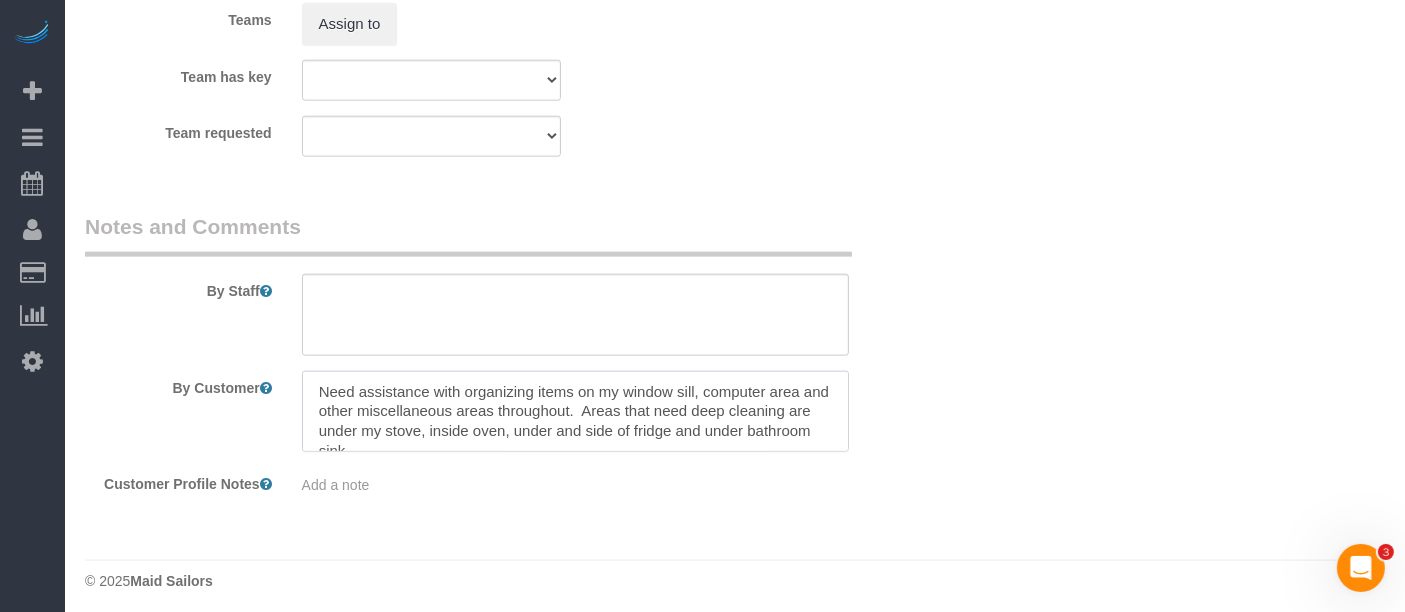 click at bounding box center [576, 412] 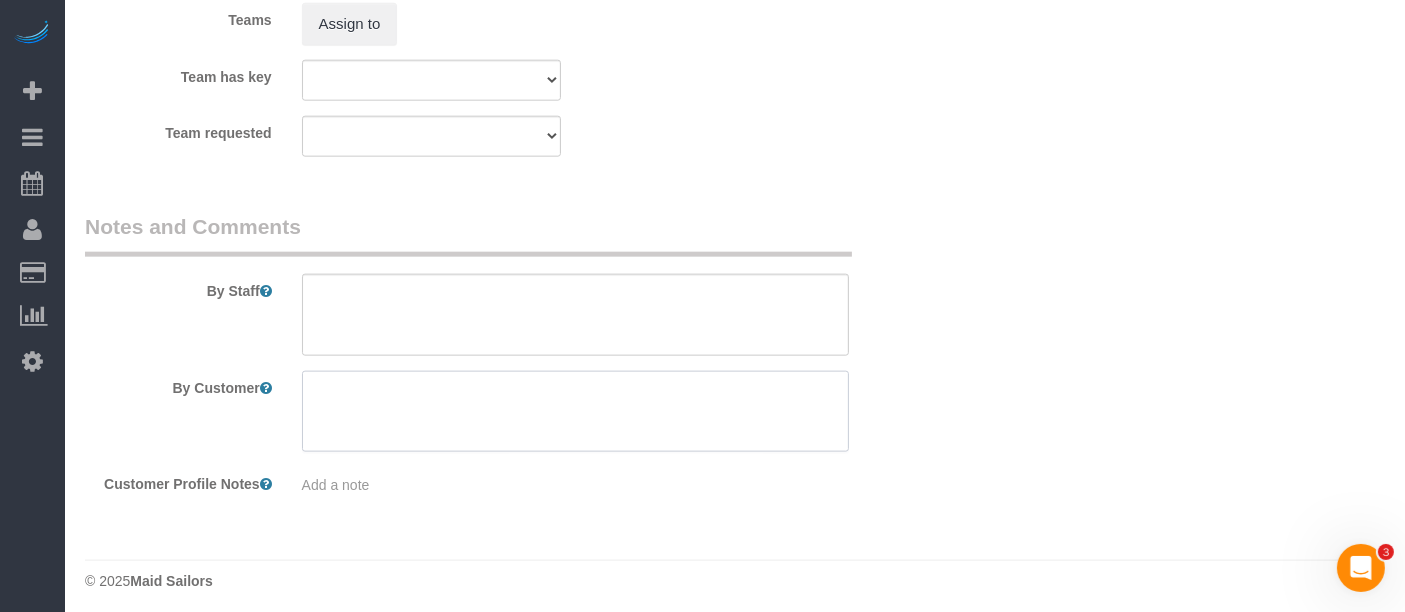 click at bounding box center (576, 412) 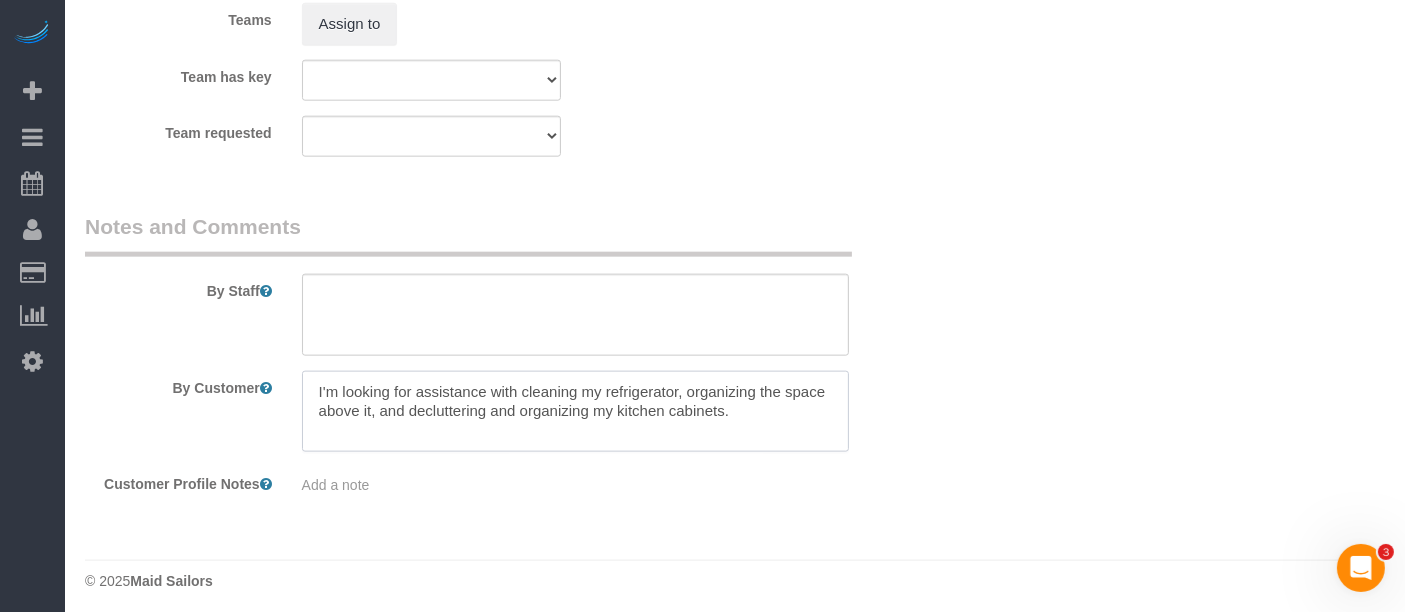 click at bounding box center (576, 412) 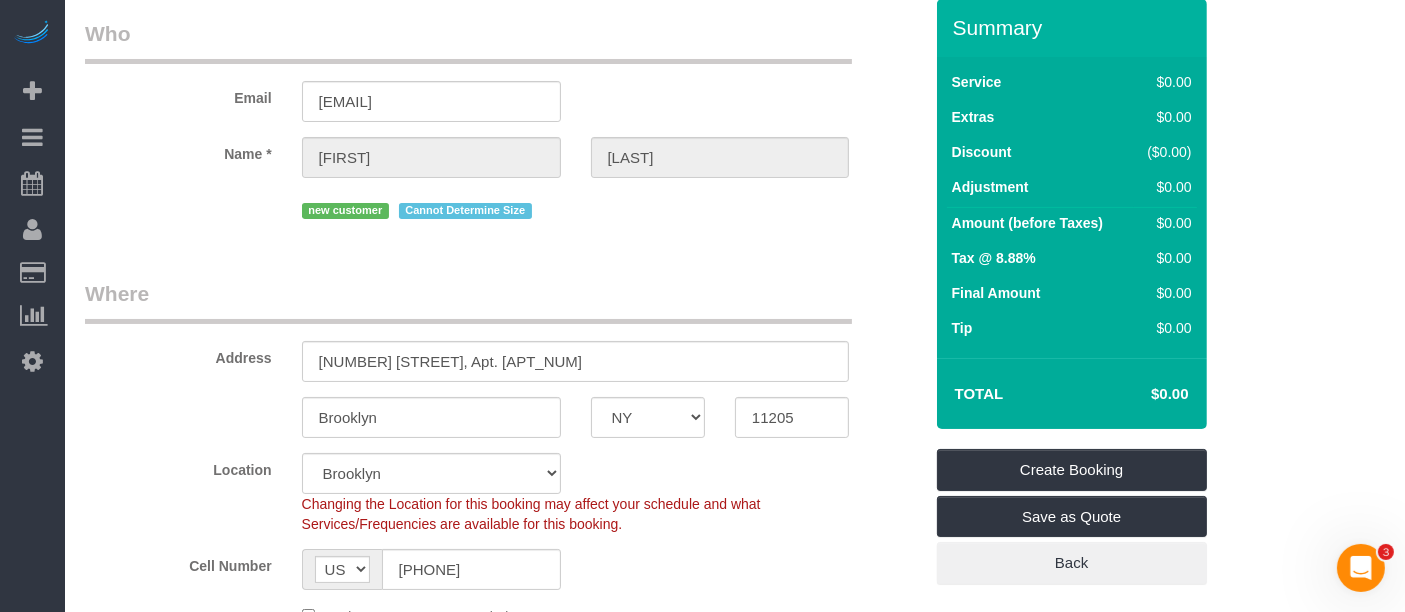 scroll, scrollTop: 29, scrollLeft: 0, axis: vertical 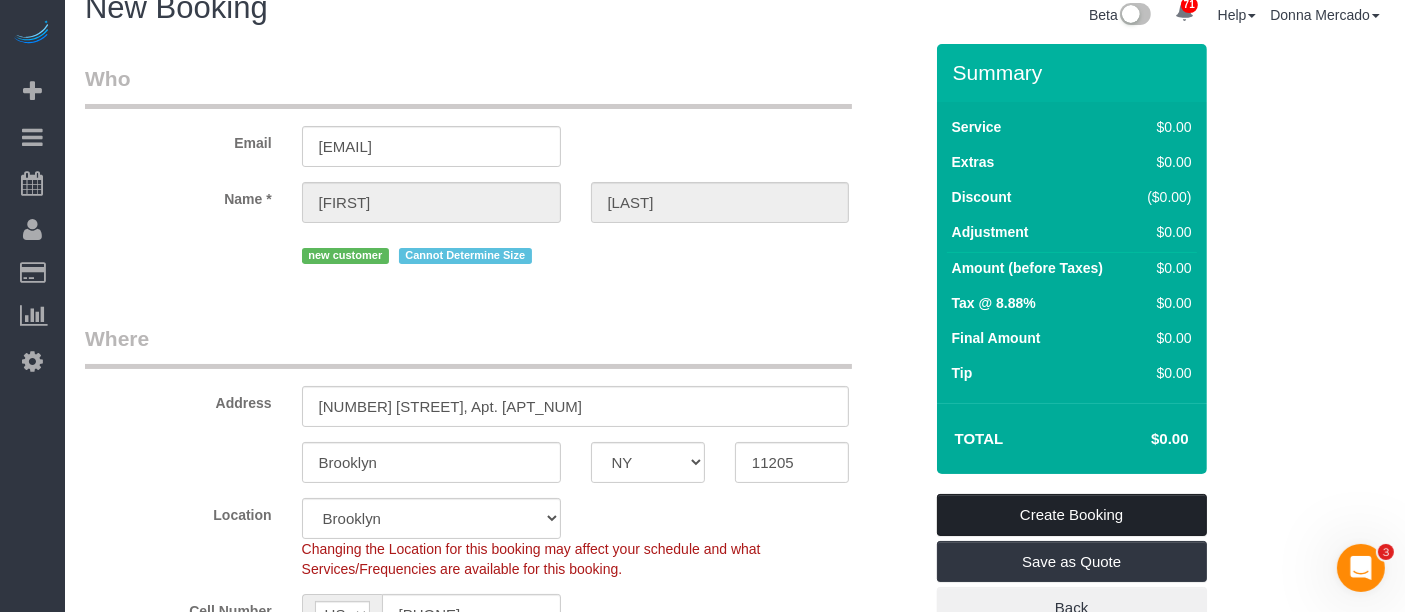 type on "I'm looking for help with cleaning my refrigerator, organizing the space above it, and decluttering and organizing my kitchen cabinets." 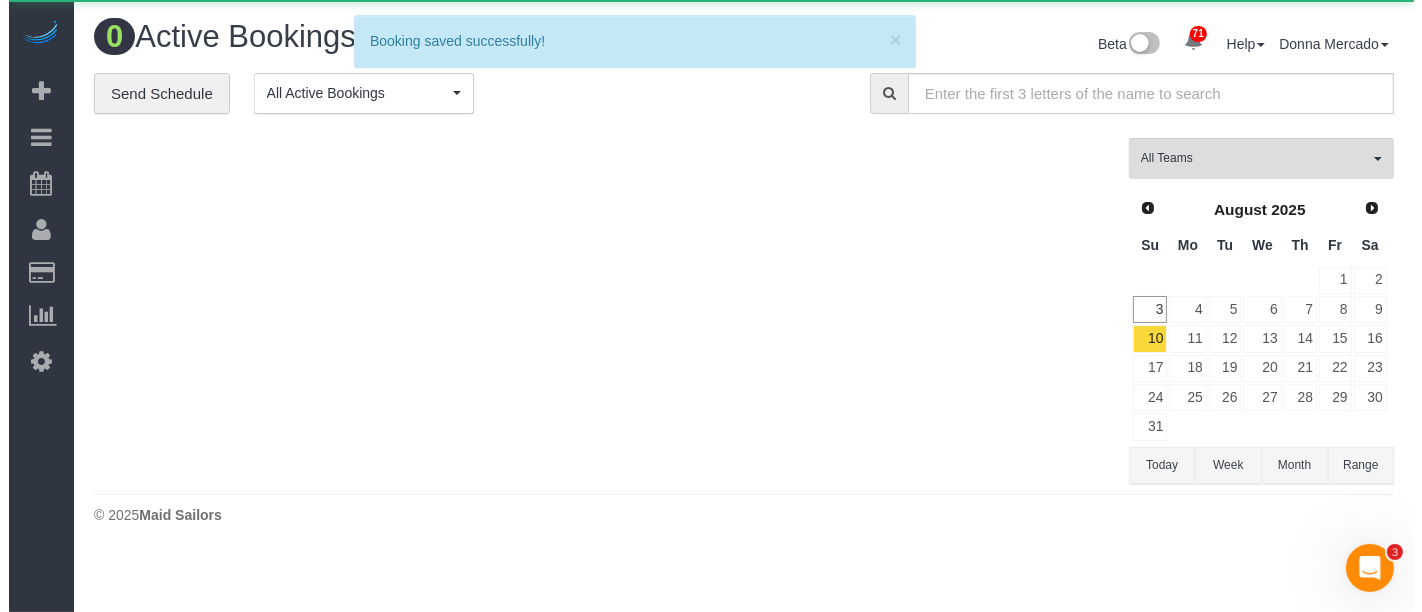 scroll, scrollTop: 0, scrollLeft: 0, axis: both 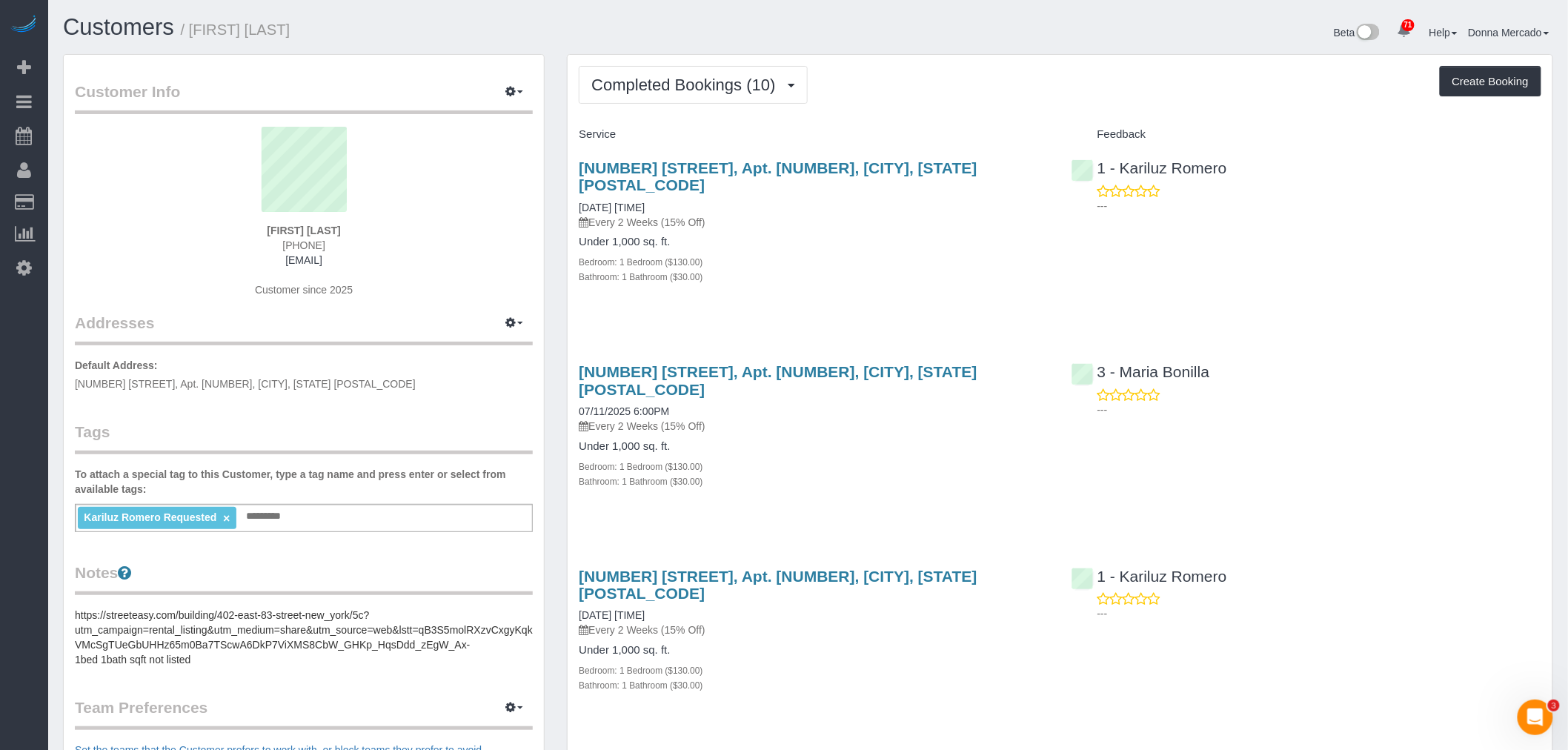 click on "Completed Bookings (10)
Completed Bookings (10)
Upcoming Bookings (6)
Cancelled Bookings (1)
Charges (11)
Feedback (0)
Create Booking
Service
Feedback" at bounding box center (1060, 1156) 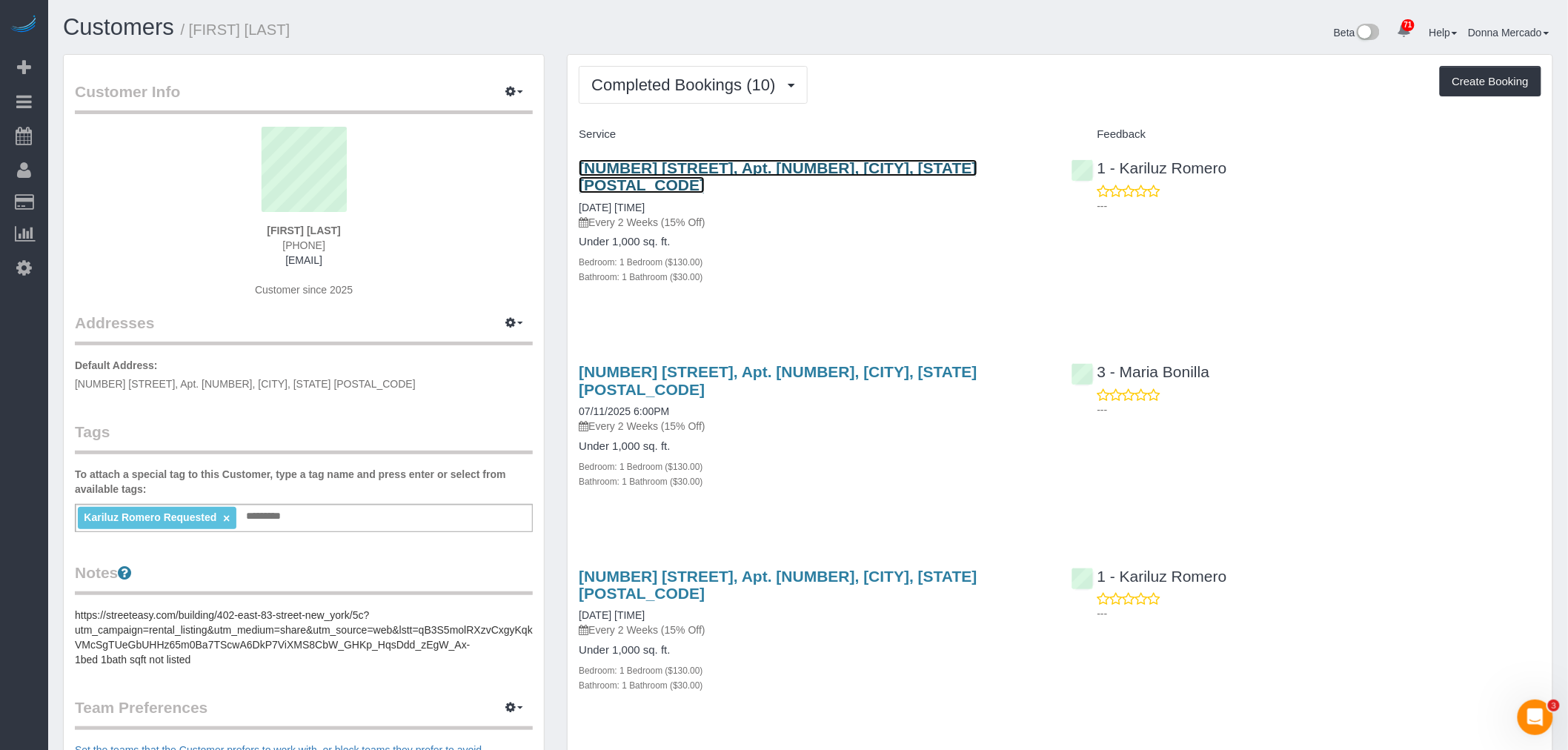 click on "[NUMBER] [STREET], Apt. [NUMBER], [CITY], [STATE] [POSTAL_CODE]" at bounding box center (777, 176) 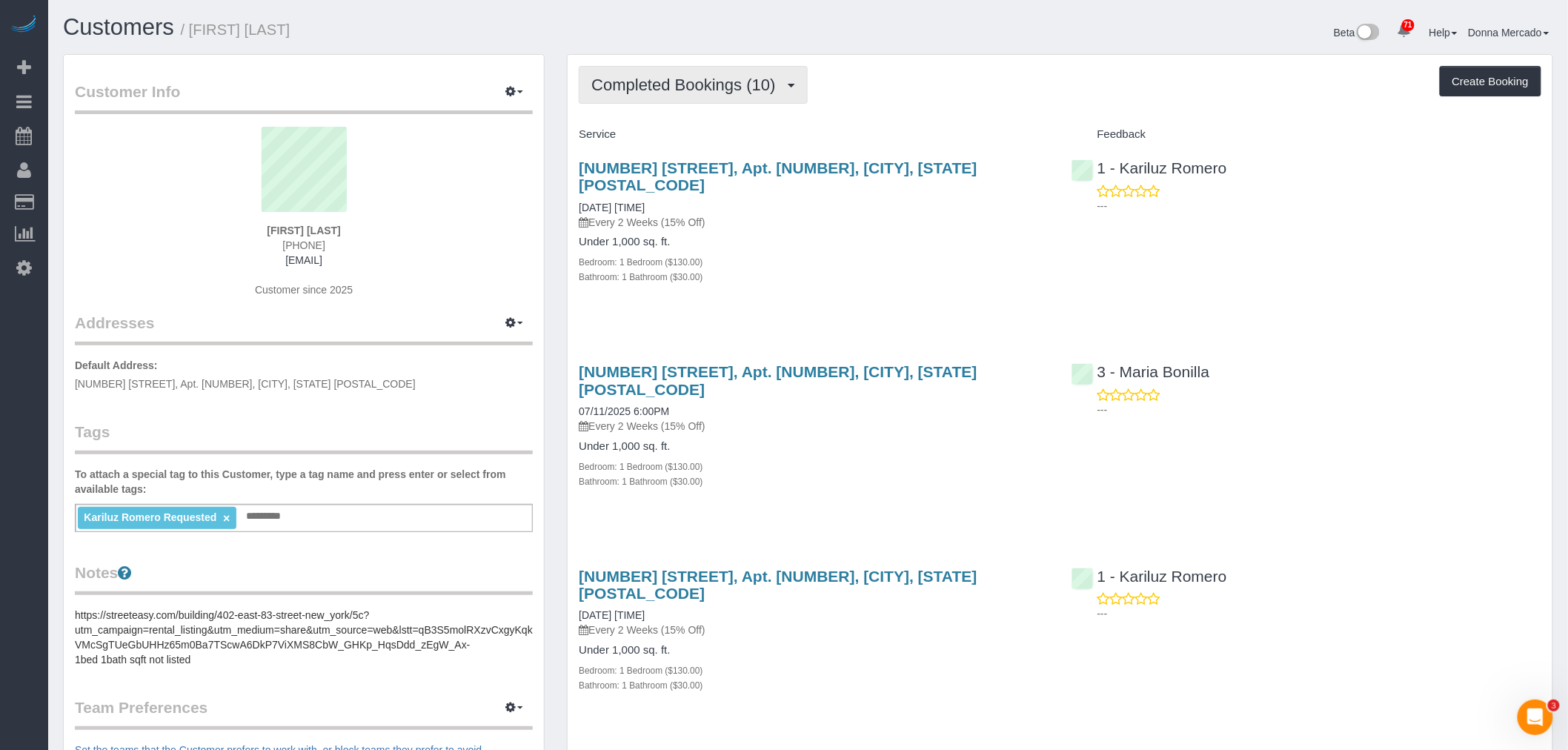 click on "Completed Bookings (10)" at bounding box center [687, 84] 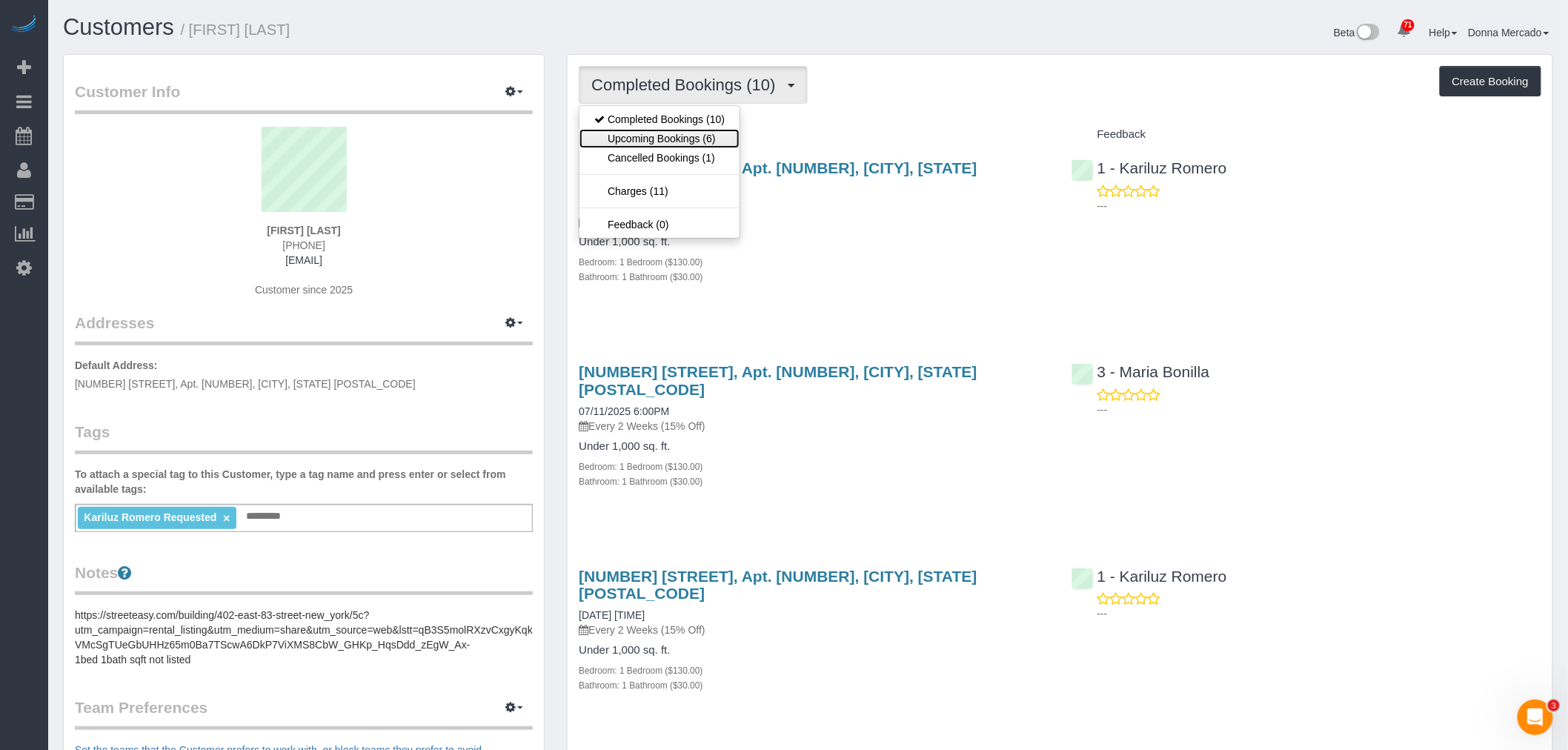 click on "Upcoming Bookings (6)" at bounding box center (660, 139) 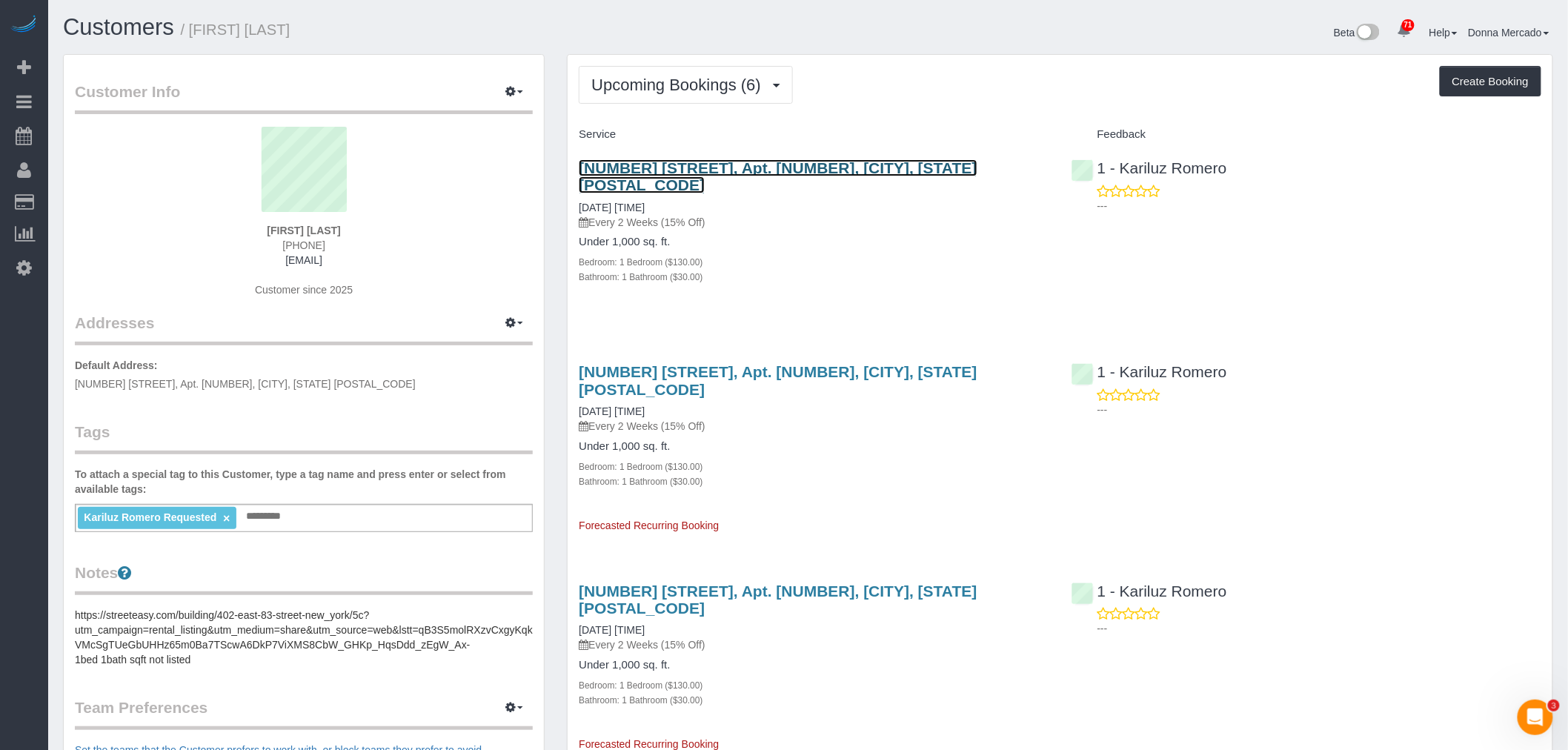 click on "[NUMBER] [STREET], Apt. [NUMBER], [CITY], [STATE] [POSTAL_CODE]" at bounding box center [777, 176] 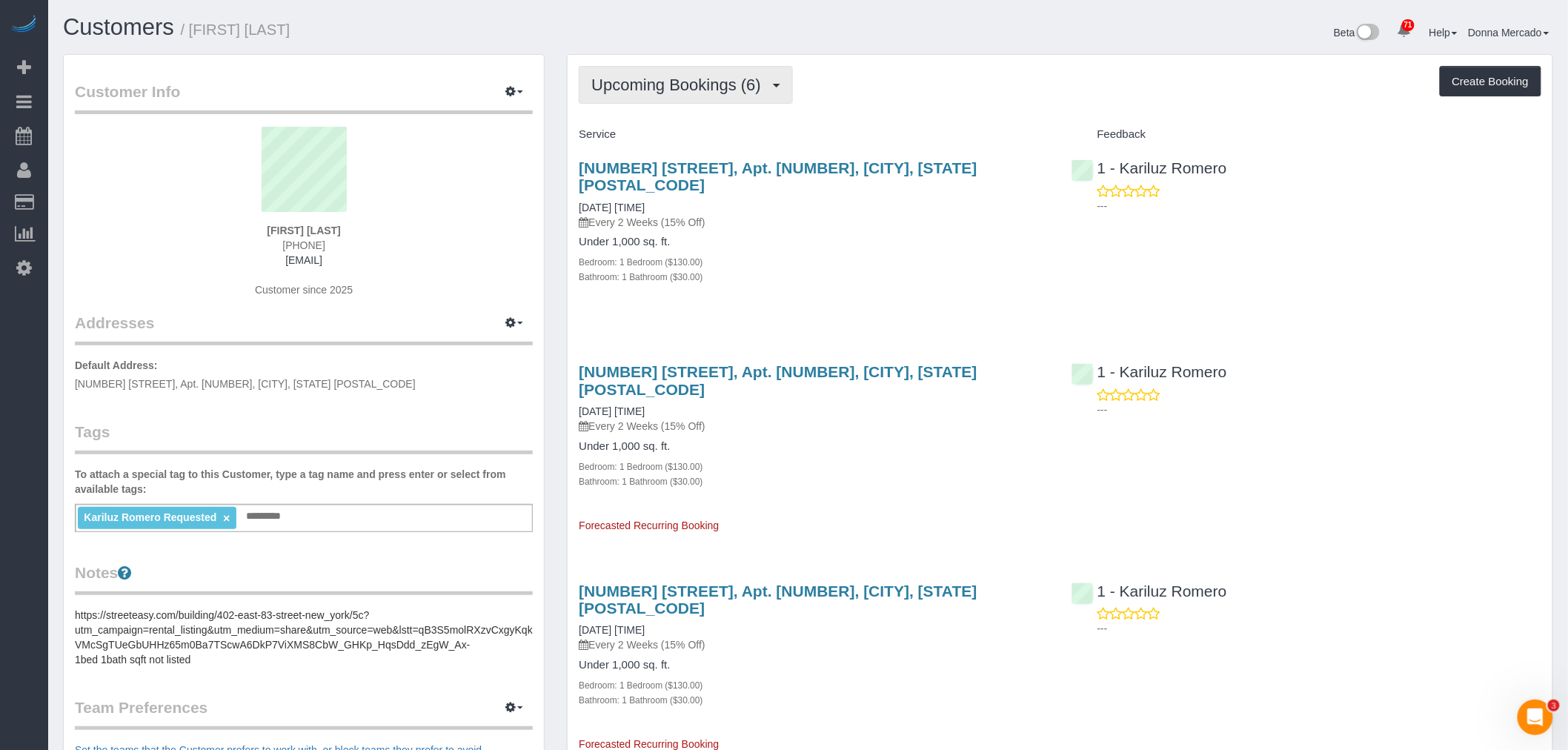 click on "Upcoming Bookings (6)" at bounding box center (680, 84) 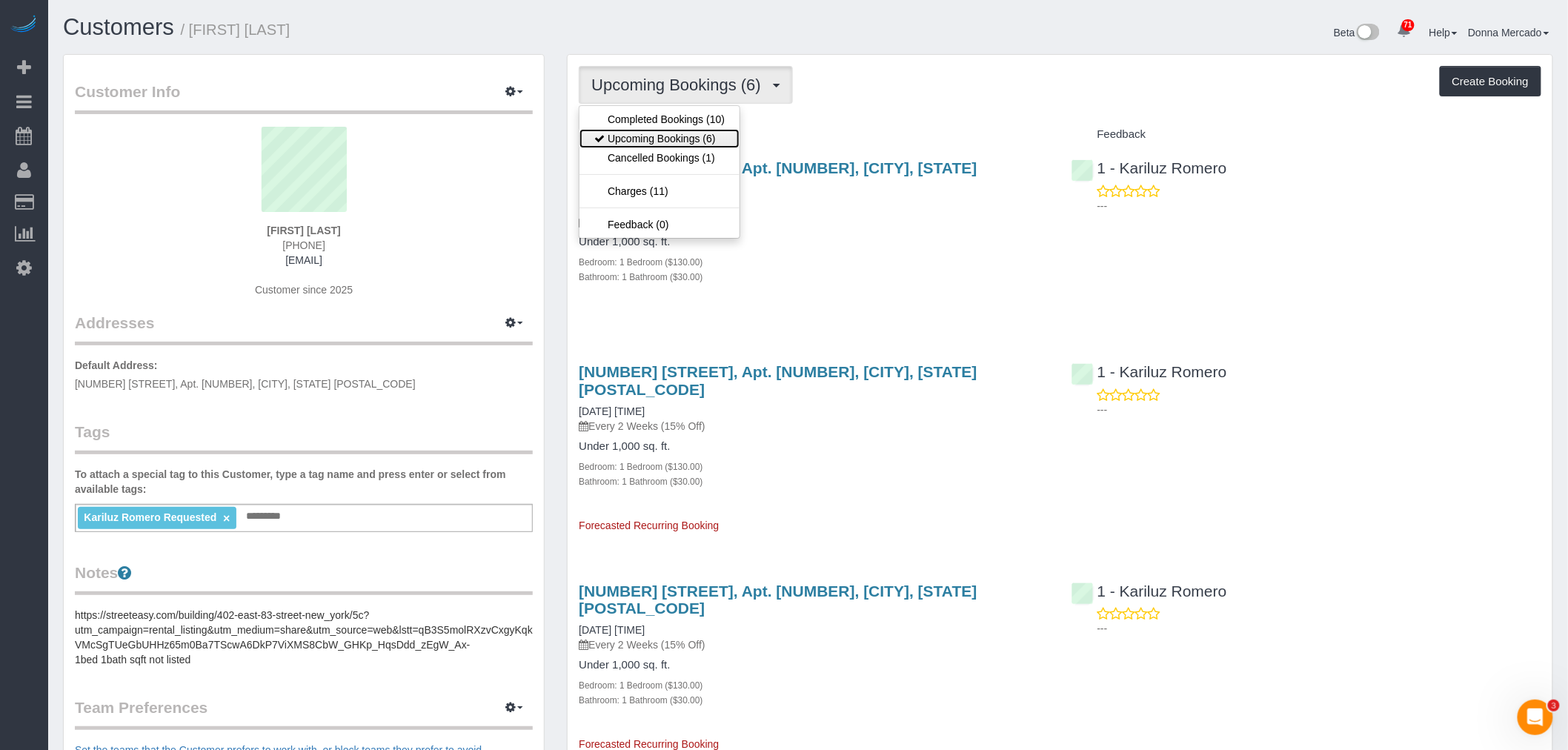 click on "Upcoming Bookings (6)" at bounding box center (660, 139) 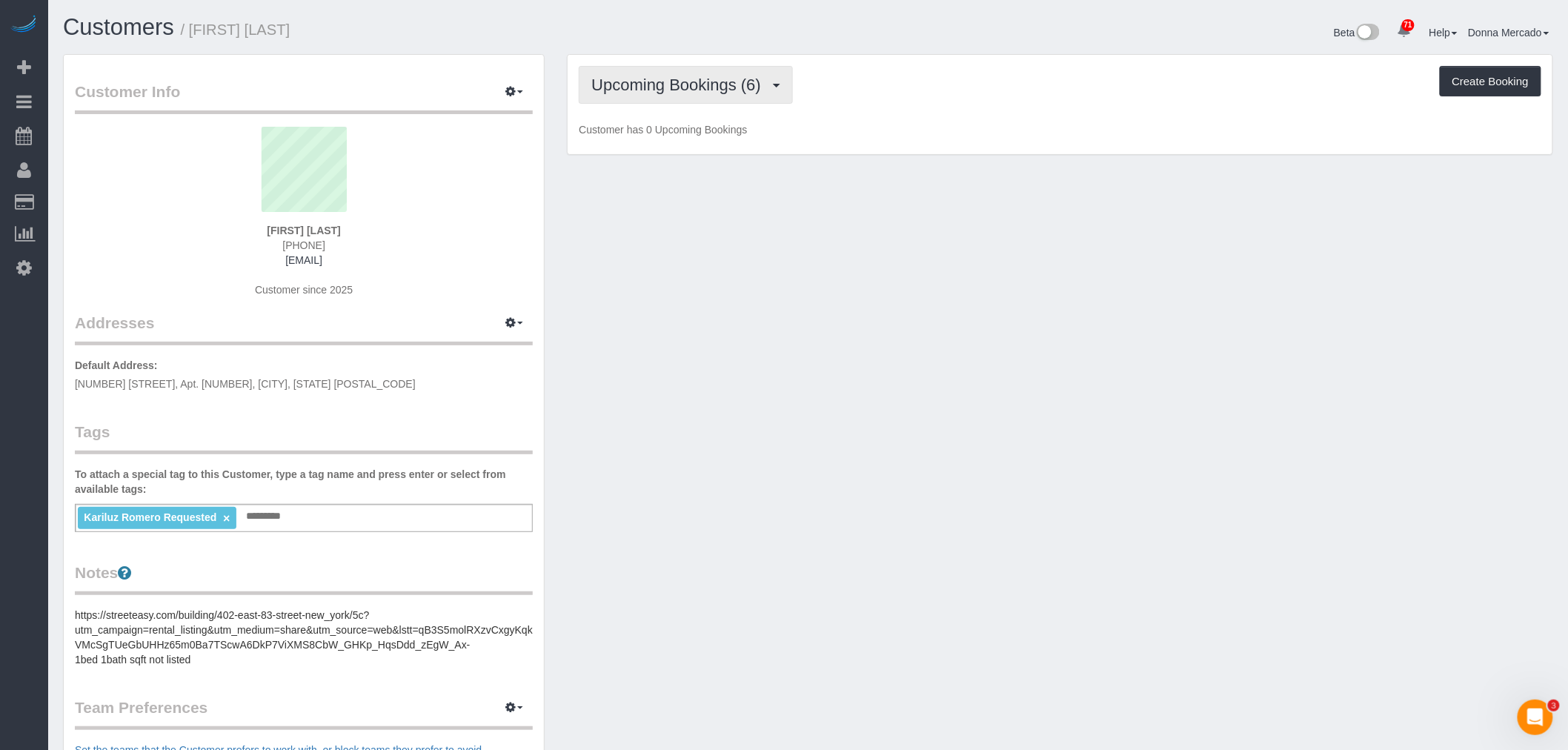 click on "Upcoming Bookings (6)" at bounding box center [685, 84] 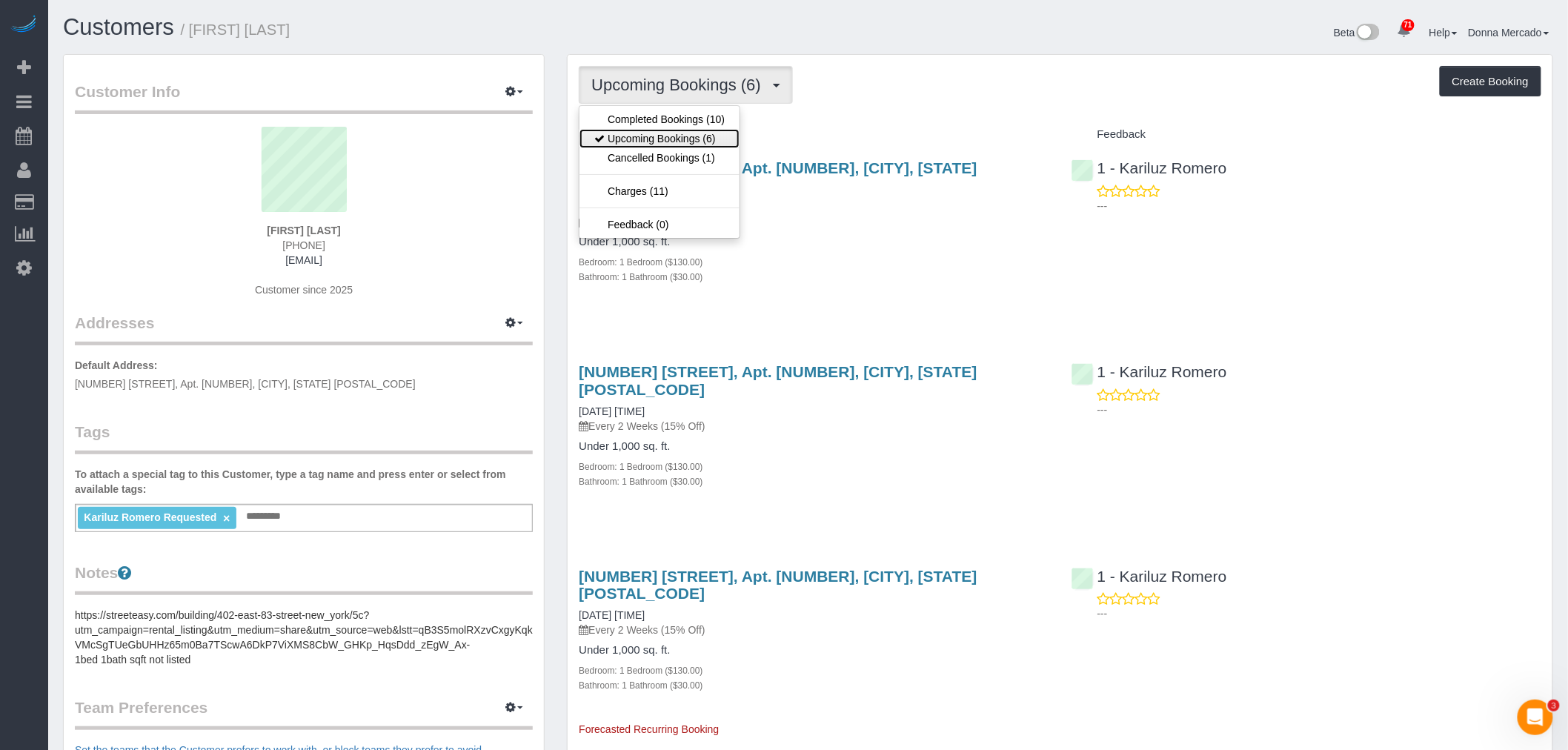 click on "Upcoming Bookings (6)" at bounding box center [660, 139] 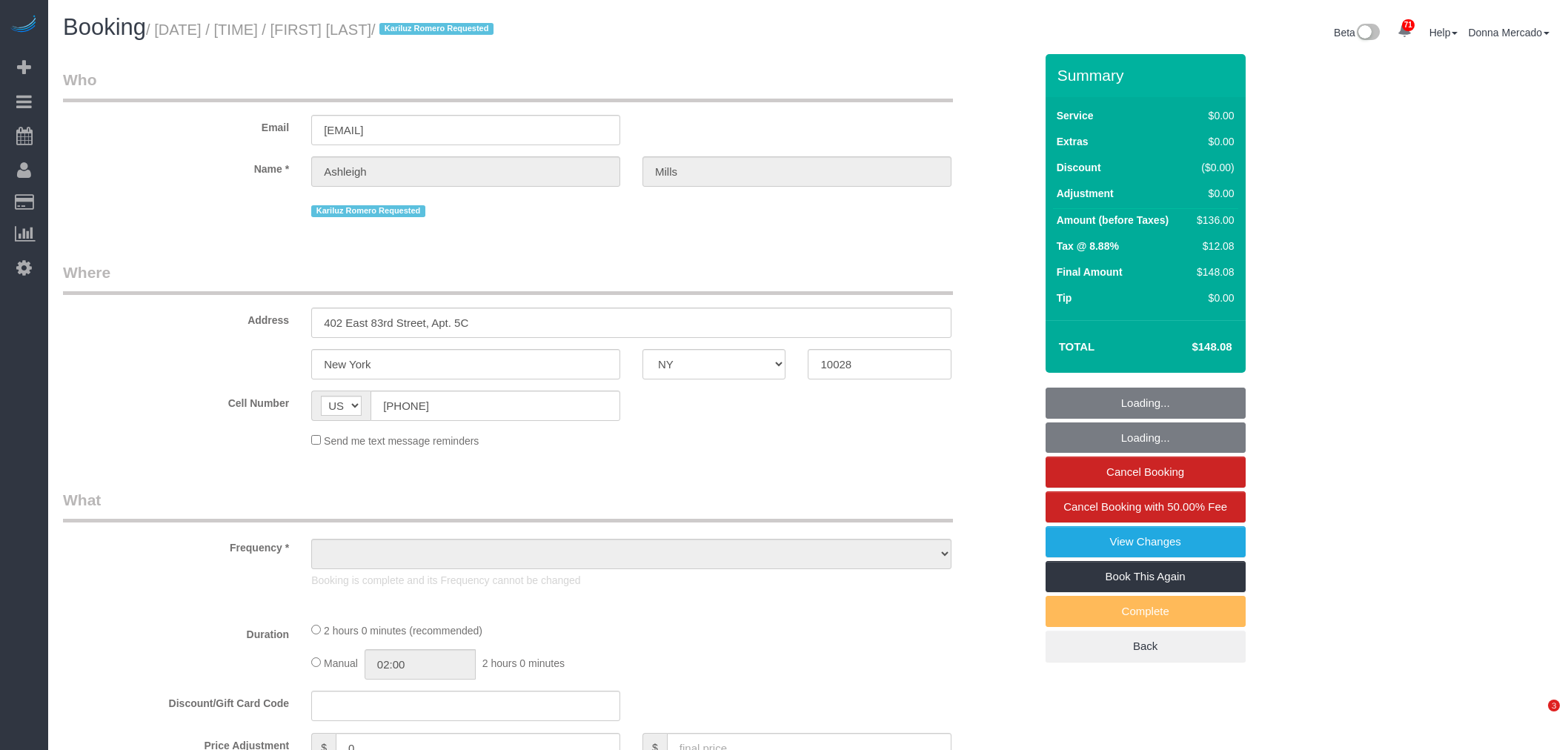 select on "NY" 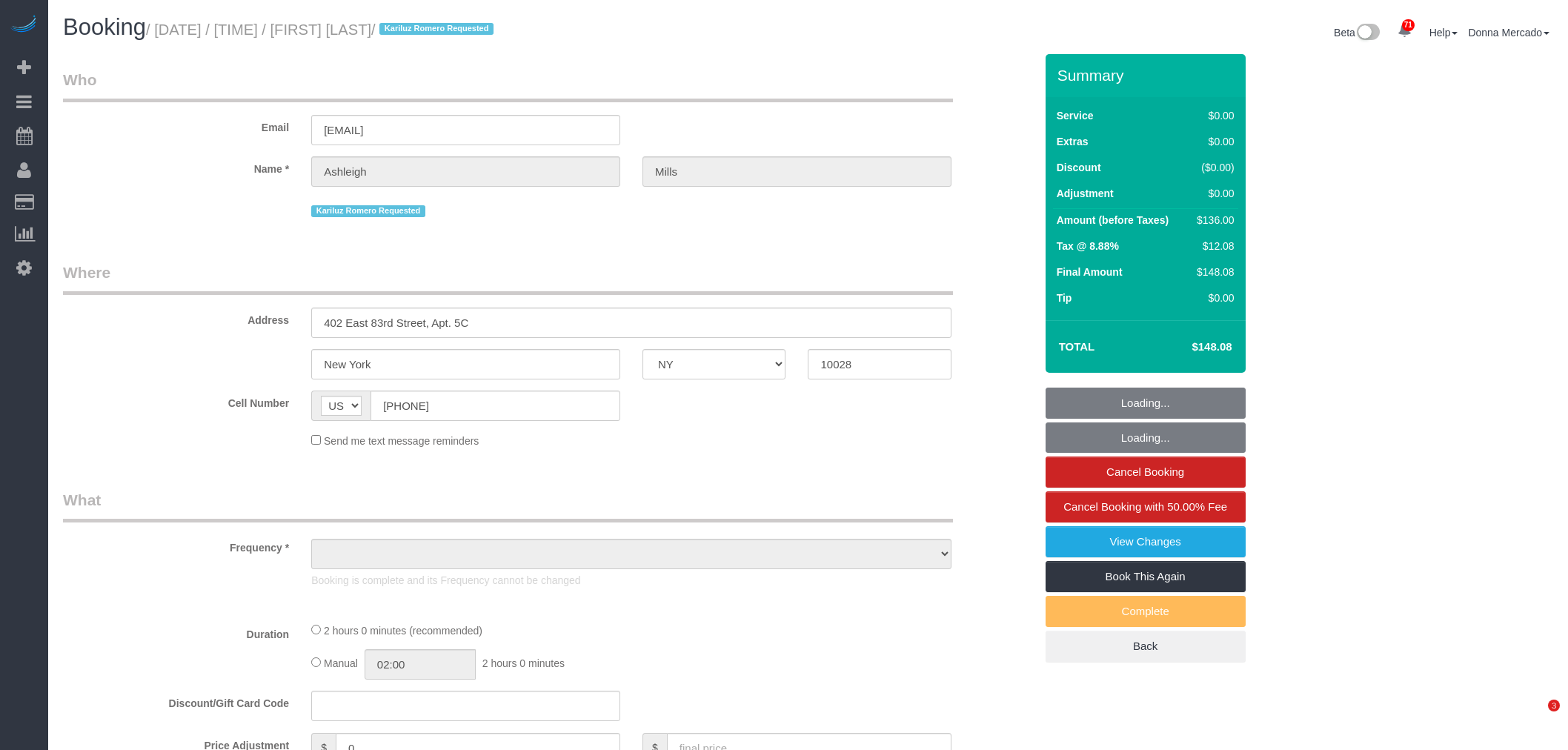 scroll, scrollTop: 0, scrollLeft: 0, axis: both 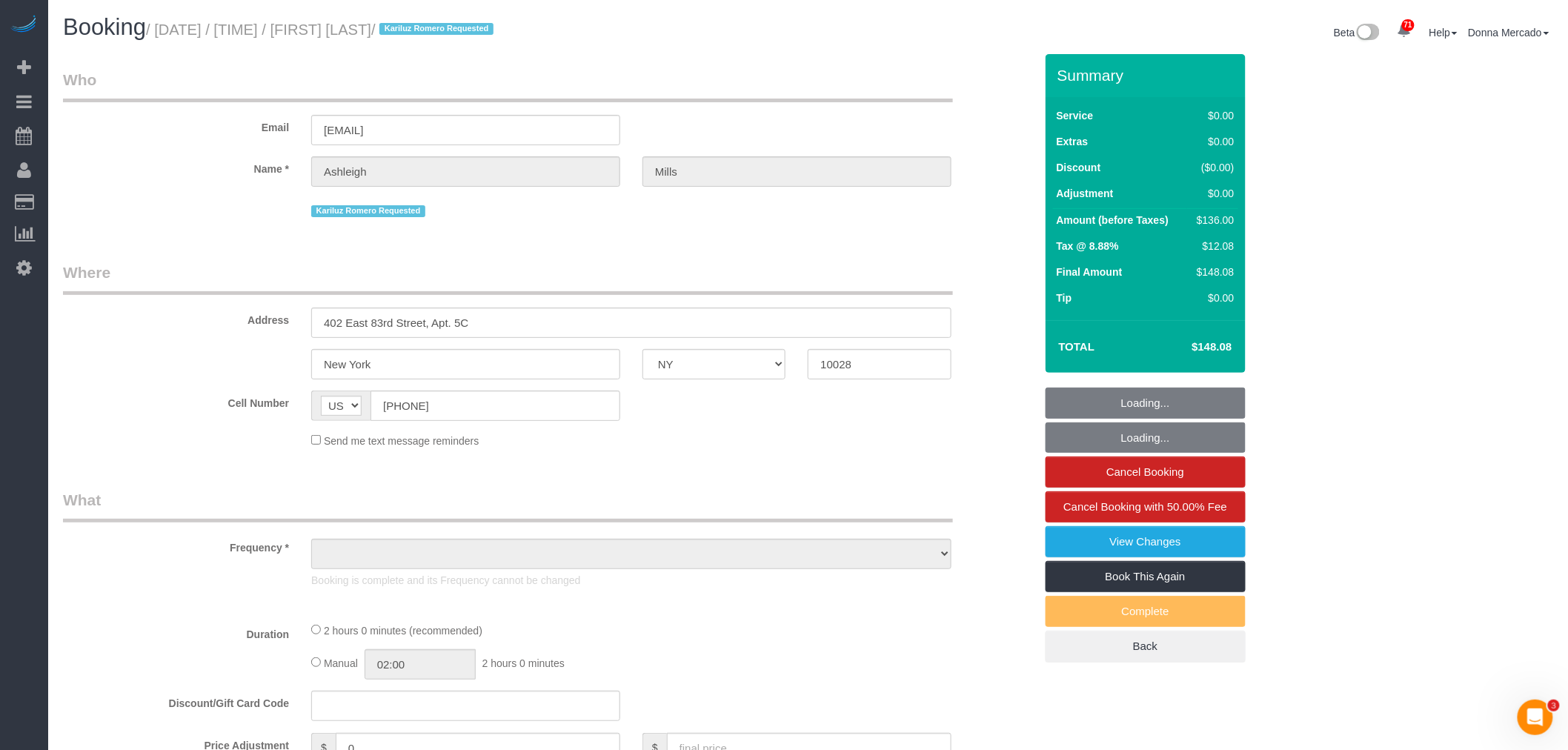 select on "string:stripe-pm_1RjPmy4VGloSiKo7ocZ9gVhm" 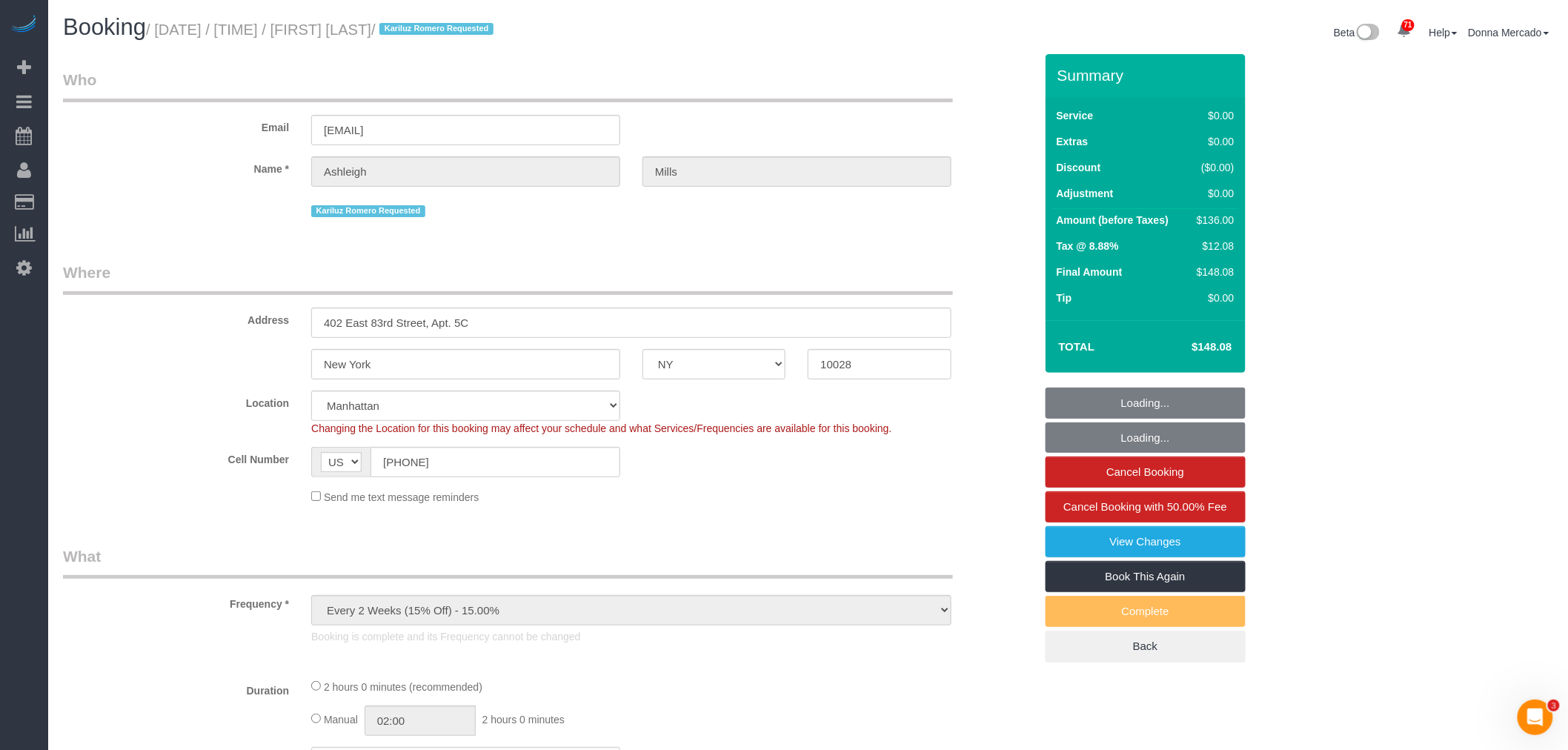 select on "object:971" 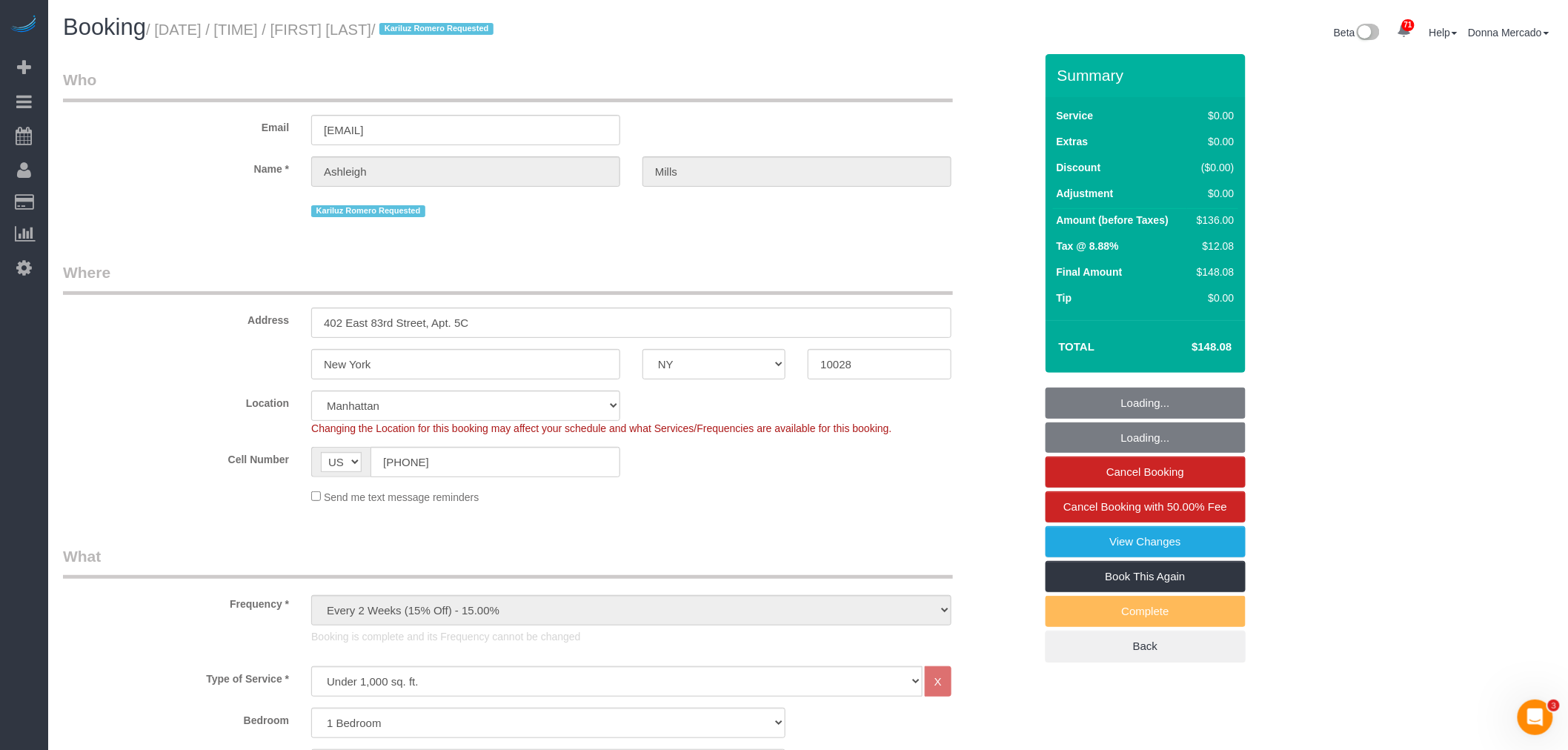 select on "object:1511" 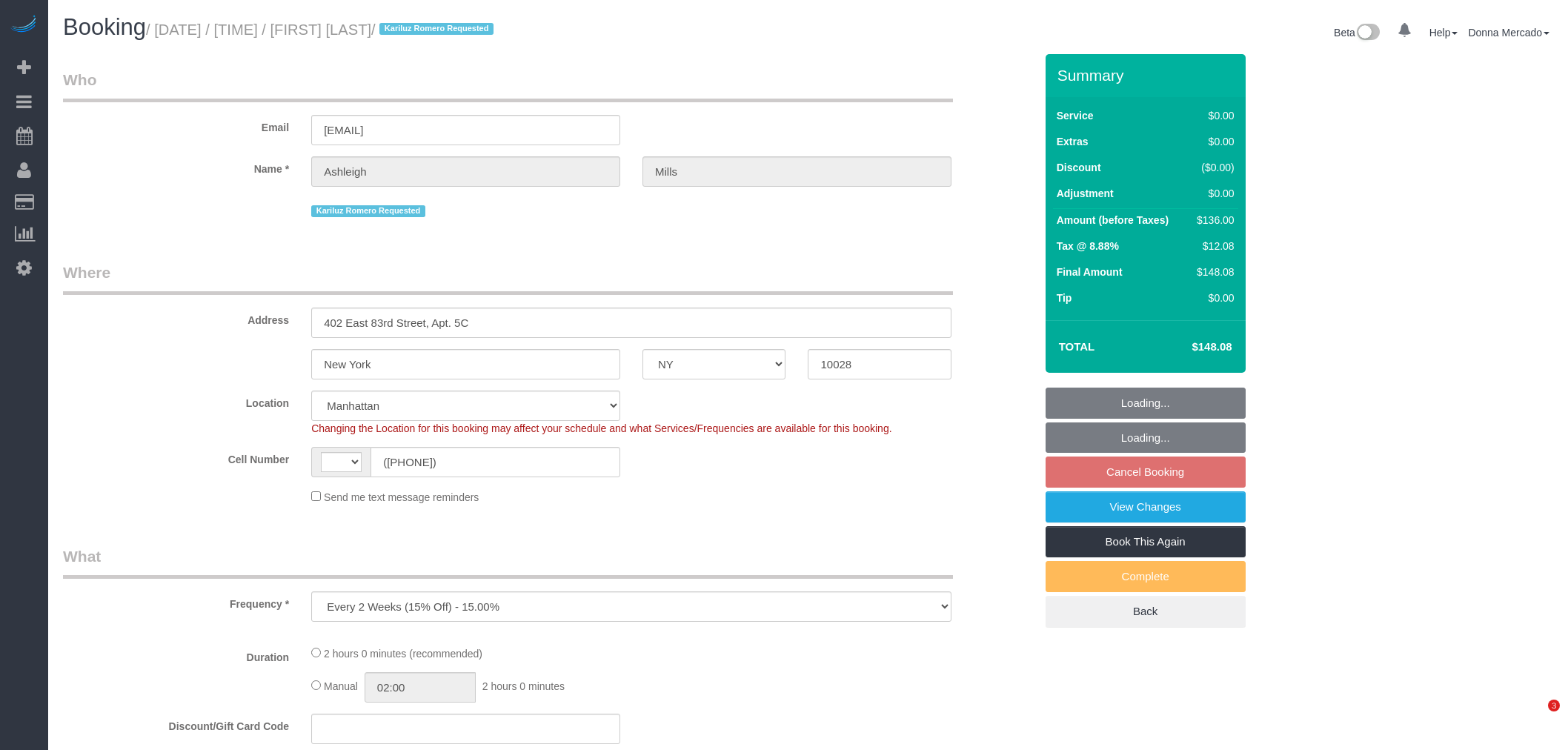 select on "NY" 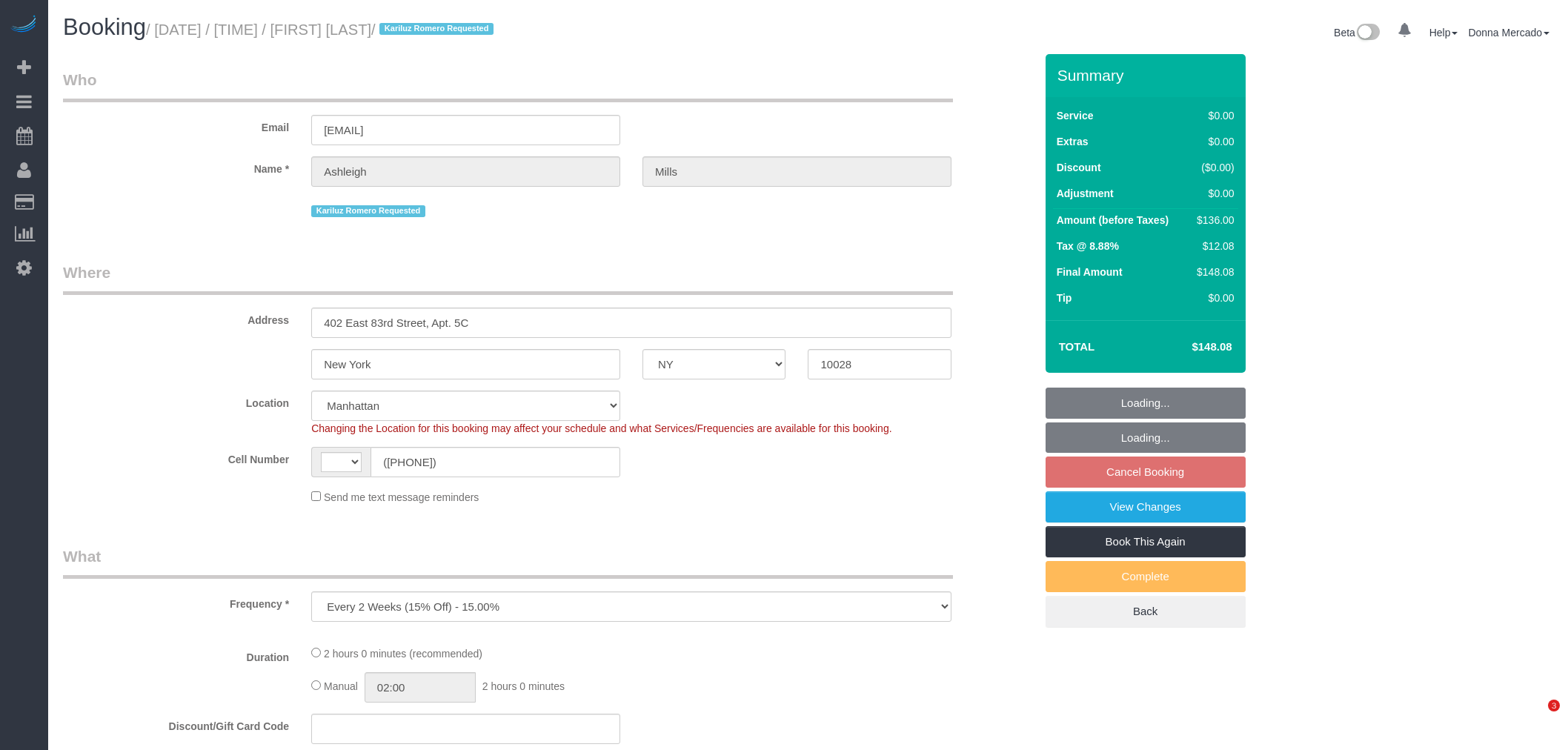 scroll, scrollTop: 0, scrollLeft: 0, axis: both 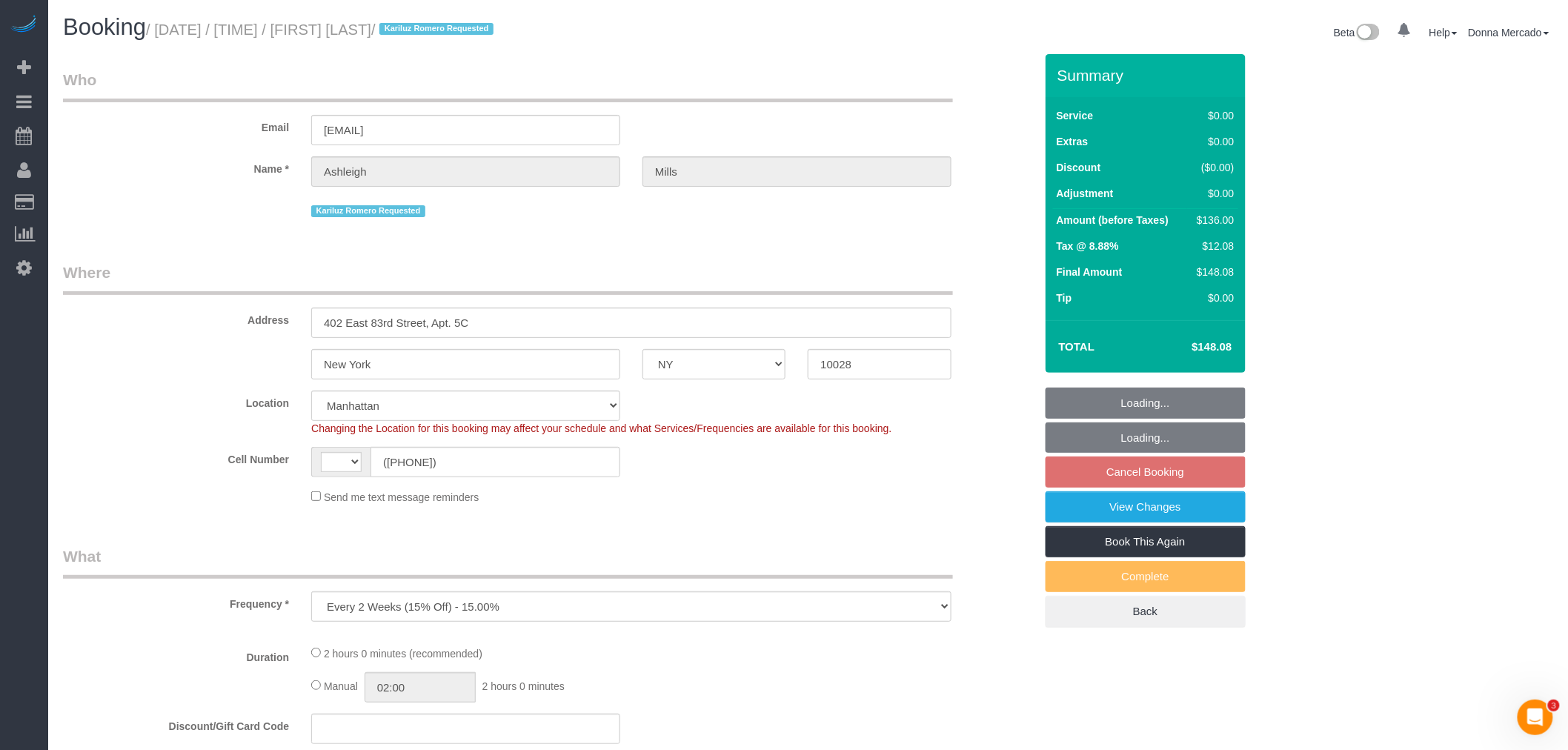 select on "string:US" 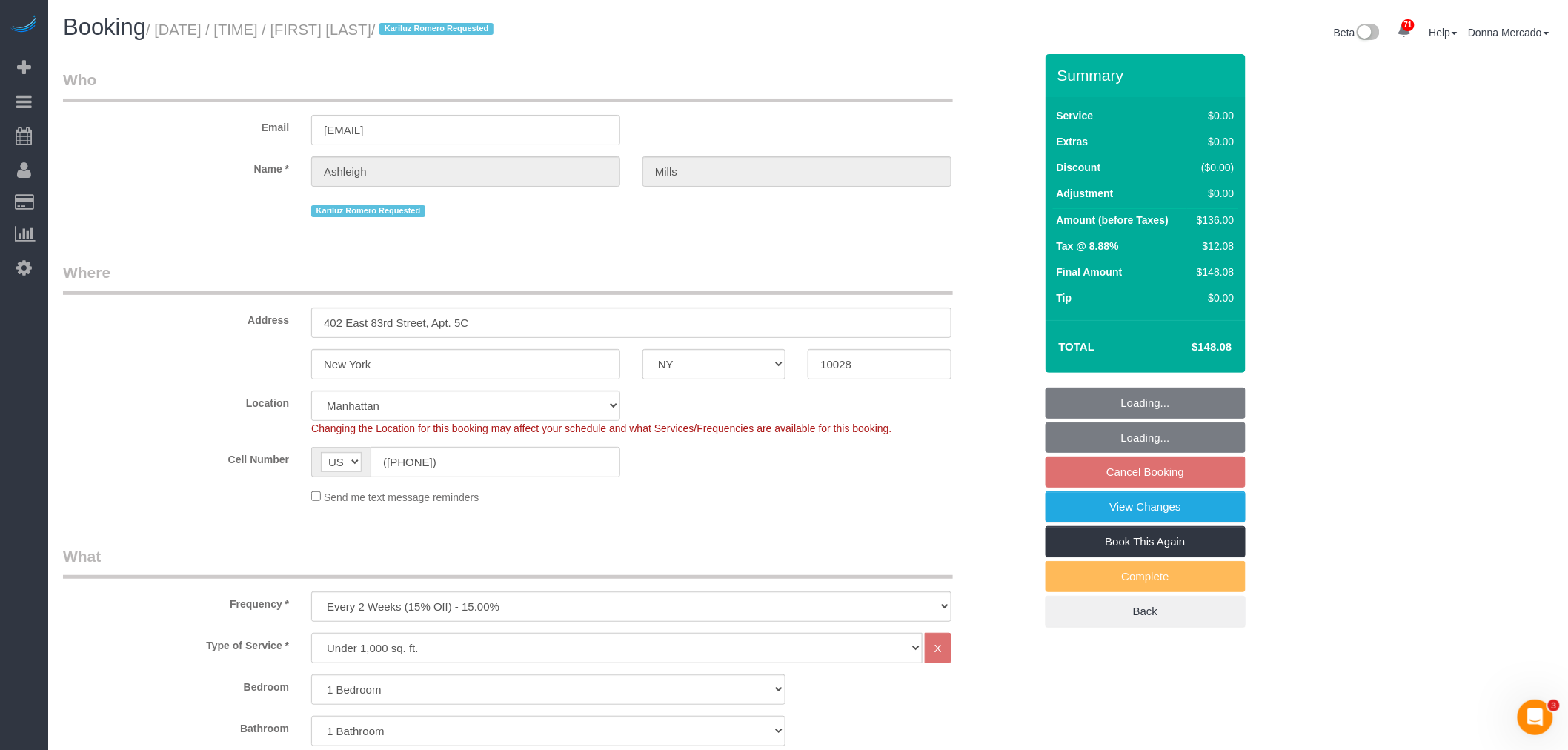 select on "object:1244" 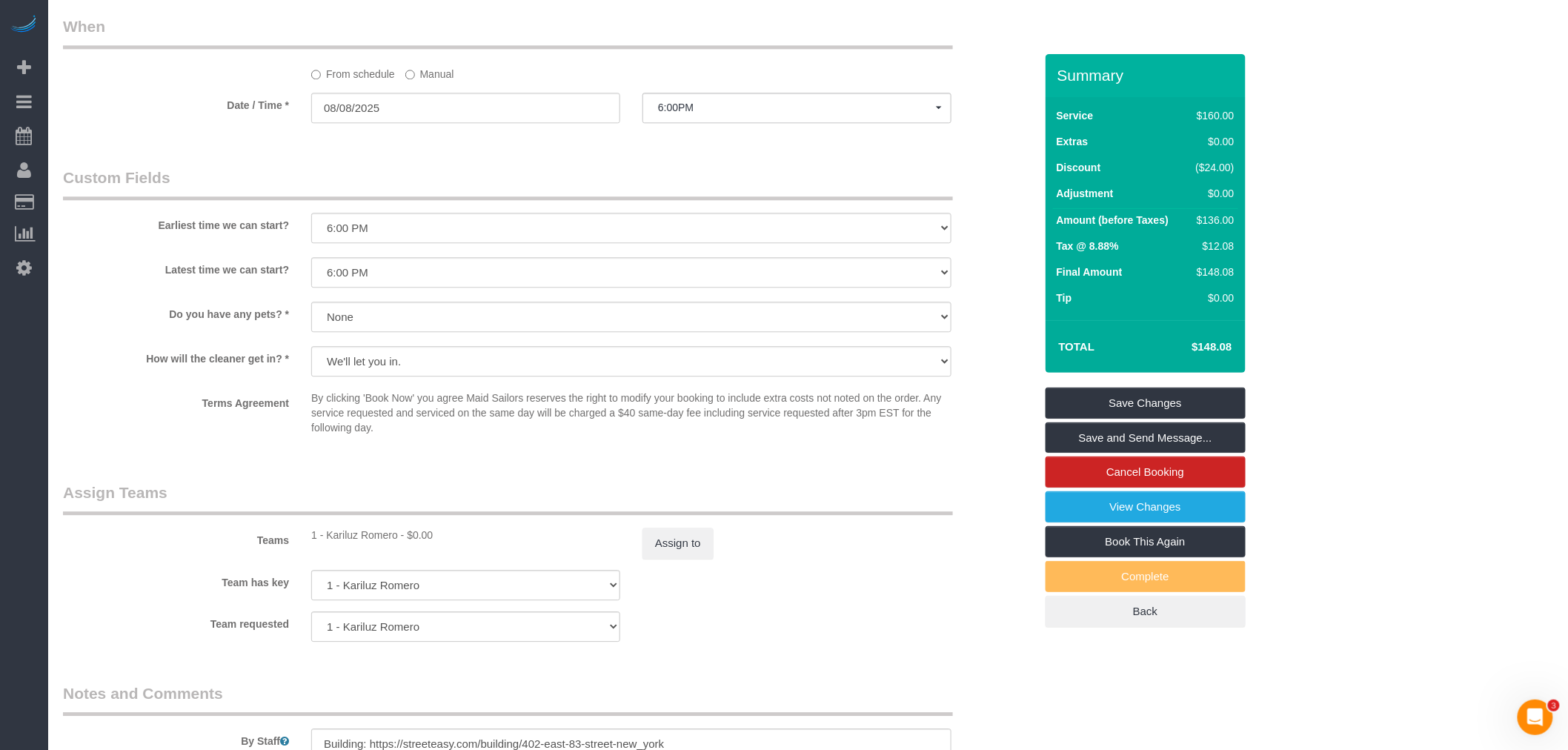 scroll, scrollTop: 1317, scrollLeft: 0, axis: vertical 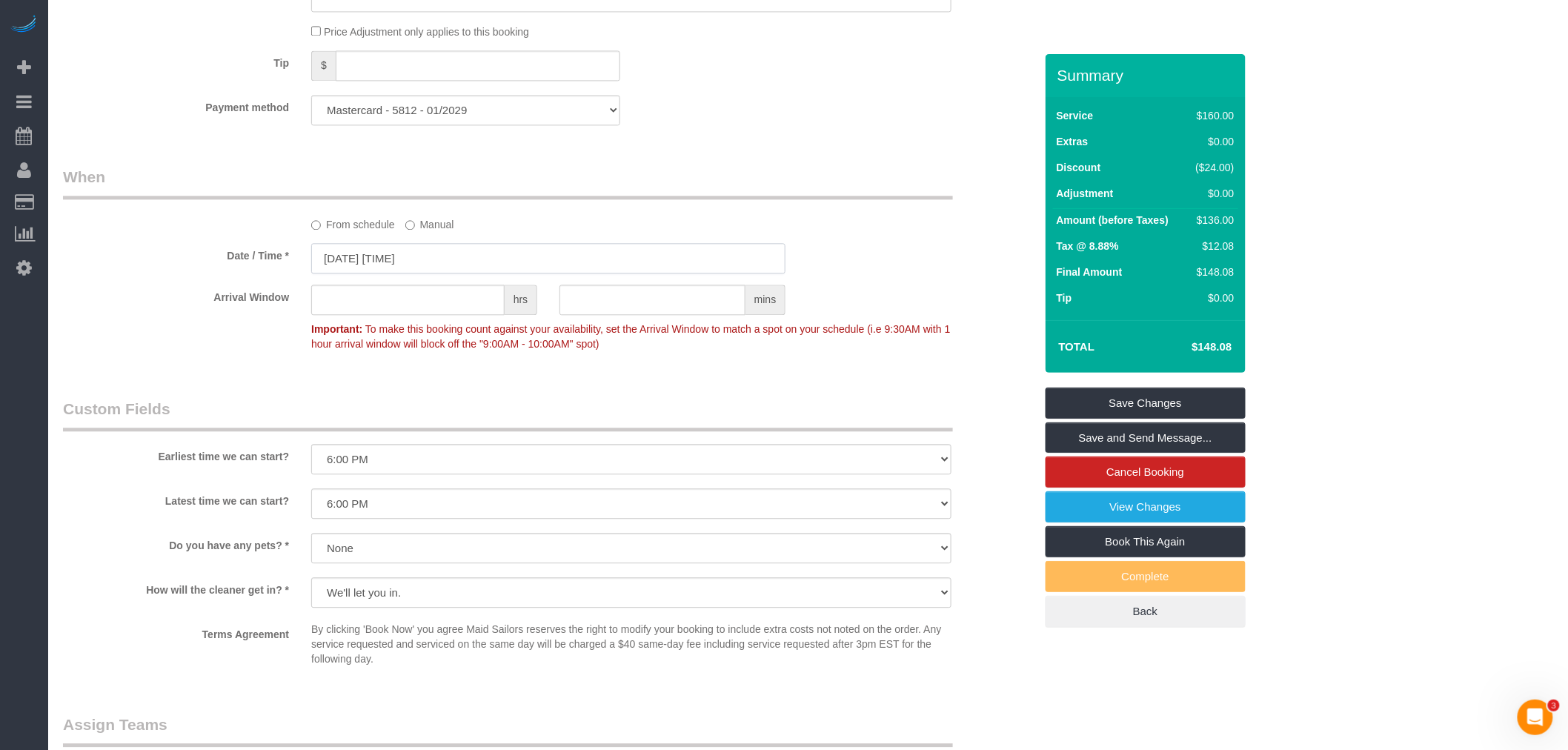 click on "[DATE] [TIME]" at bounding box center [548, 258] 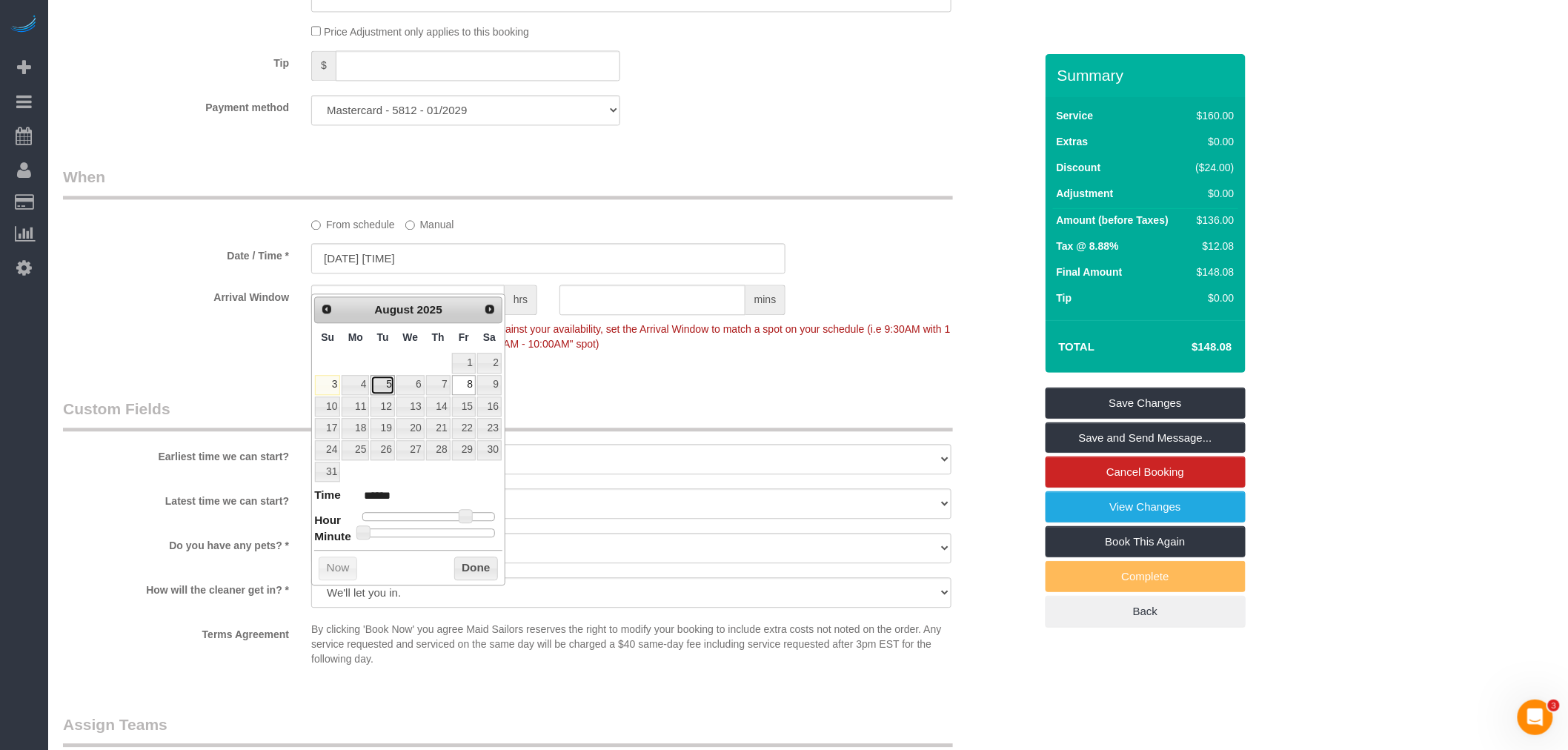 click on "5" at bounding box center (382, 385) 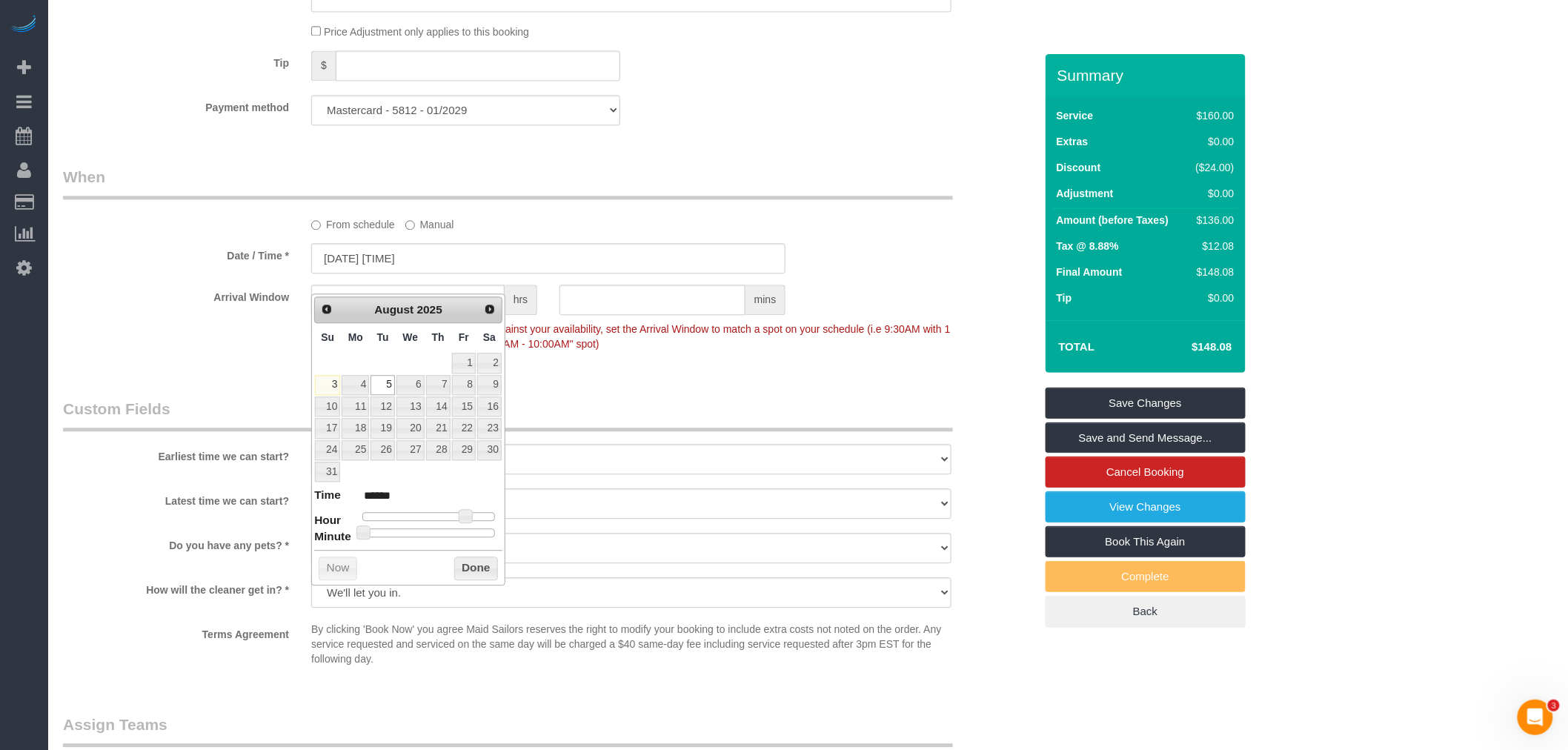 type on "08/05/2025 3:00PM" 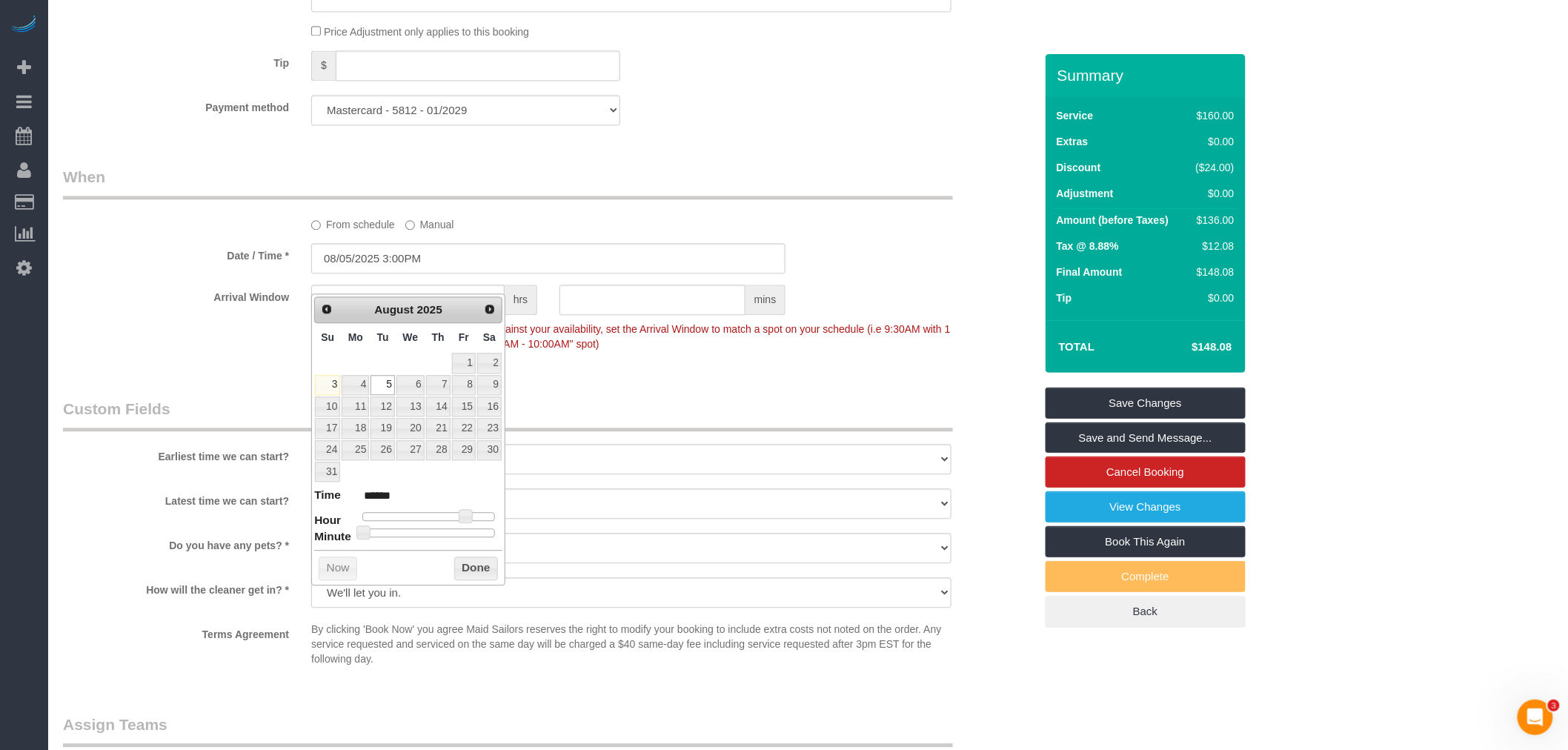 click at bounding box center (428, 517) 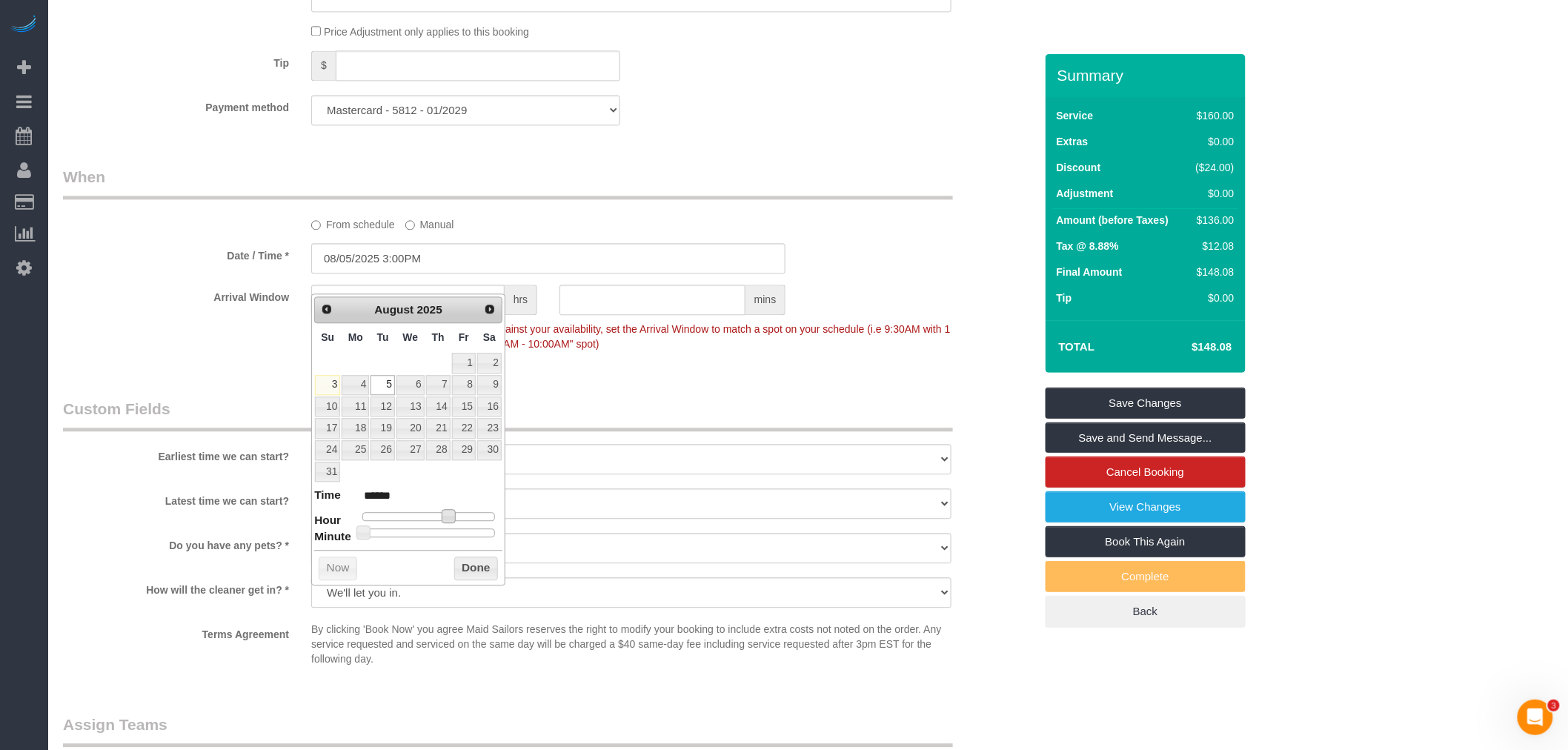 type on "[DATE] [TIME]" 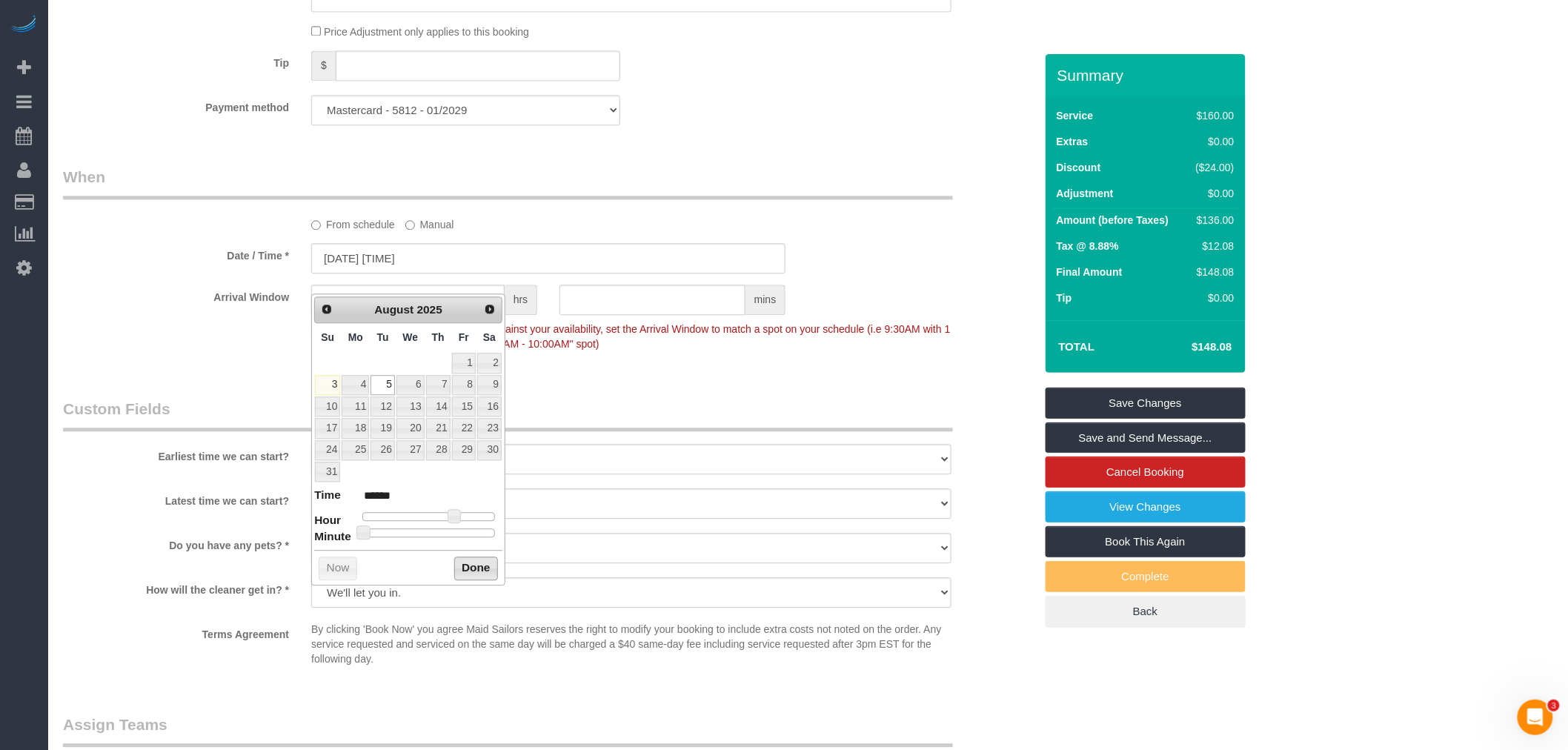 drag, startPoint x: 470, startPoint y: 567, endPoint x: 513, endPoint y: 508, distance: 73.006849 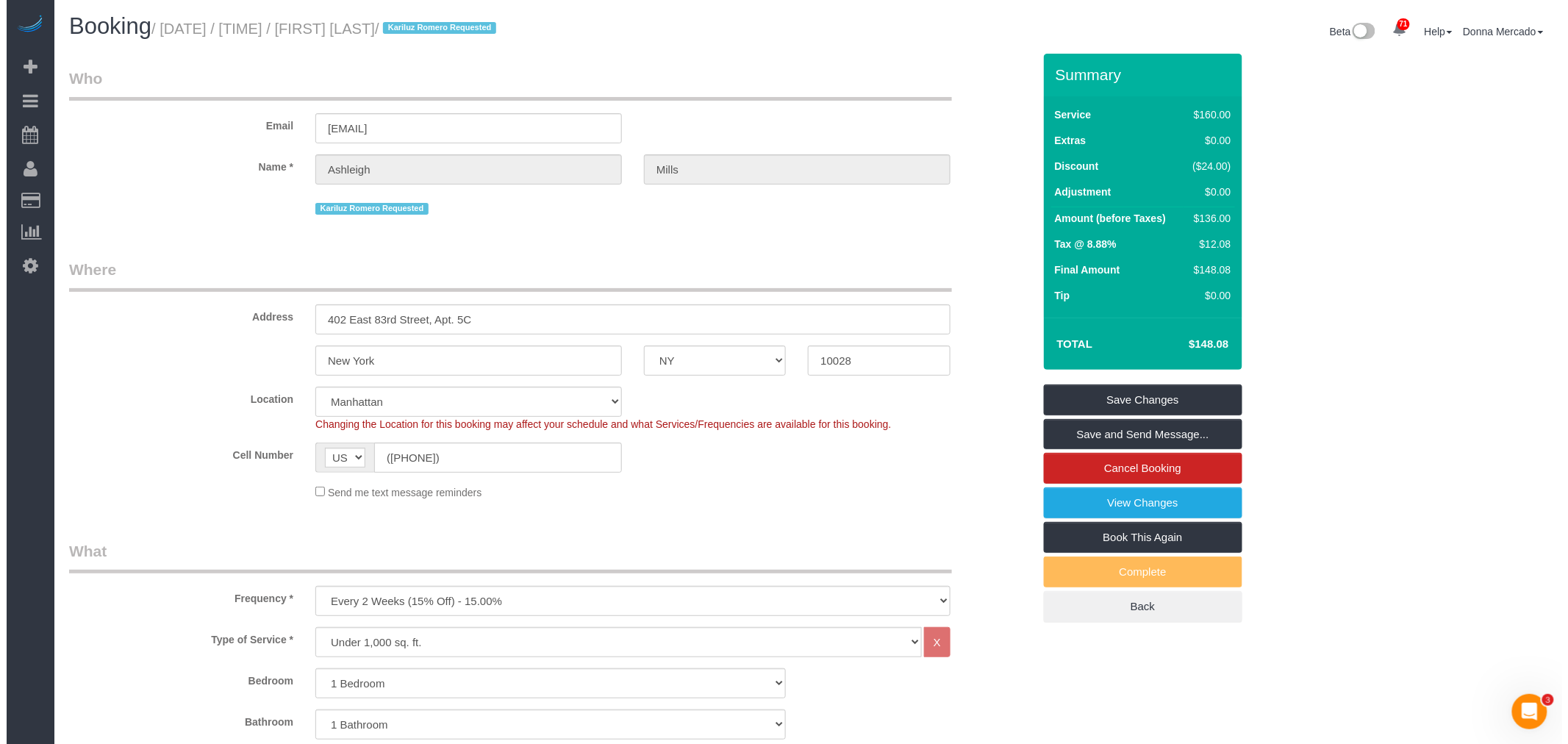 scroll, scrollTop: 0, scrollLeft: 0, axis: both 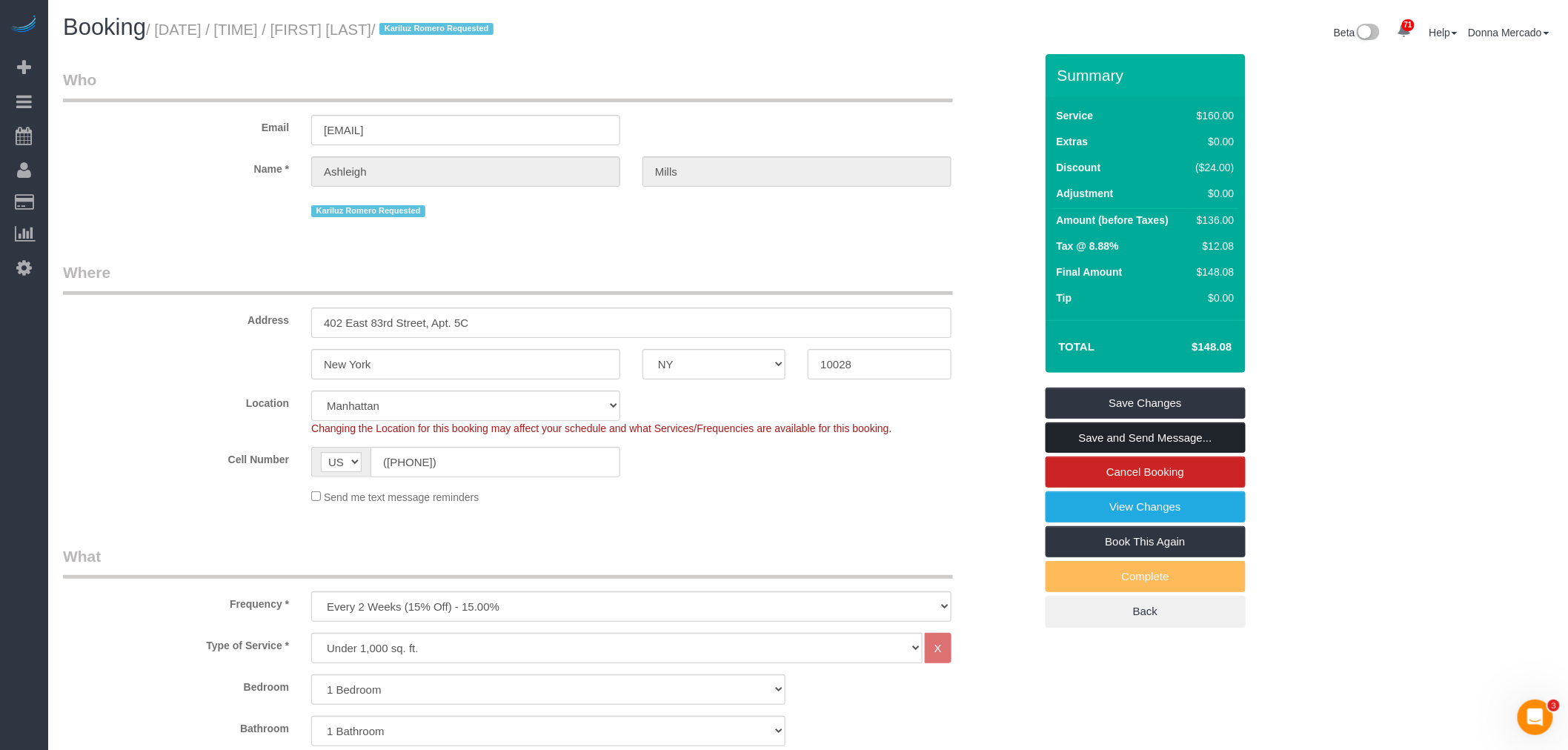 click on "Save and Send Message..." at bounding box center (1146, 438) 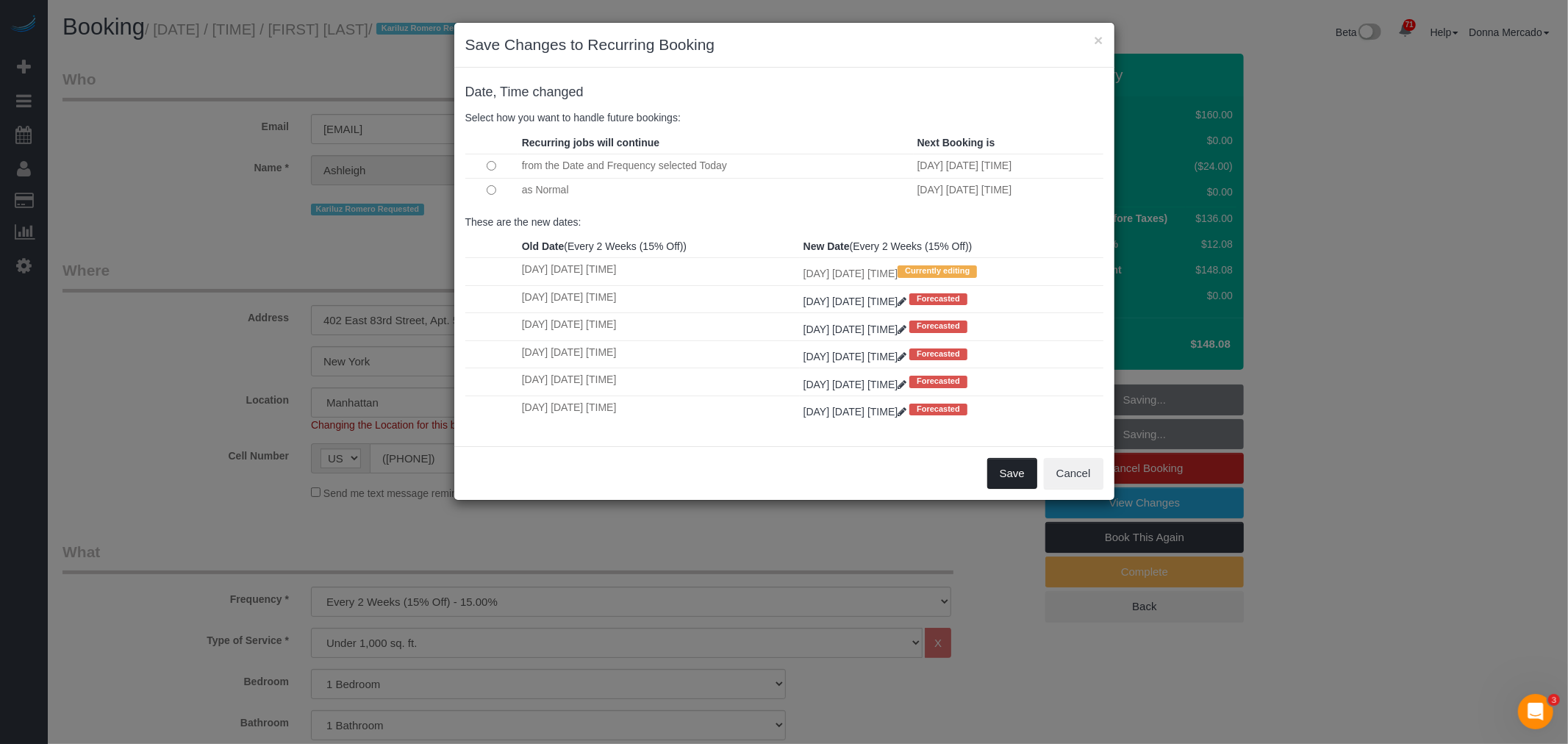 click on "Save" at bounding box center (1012, 473) 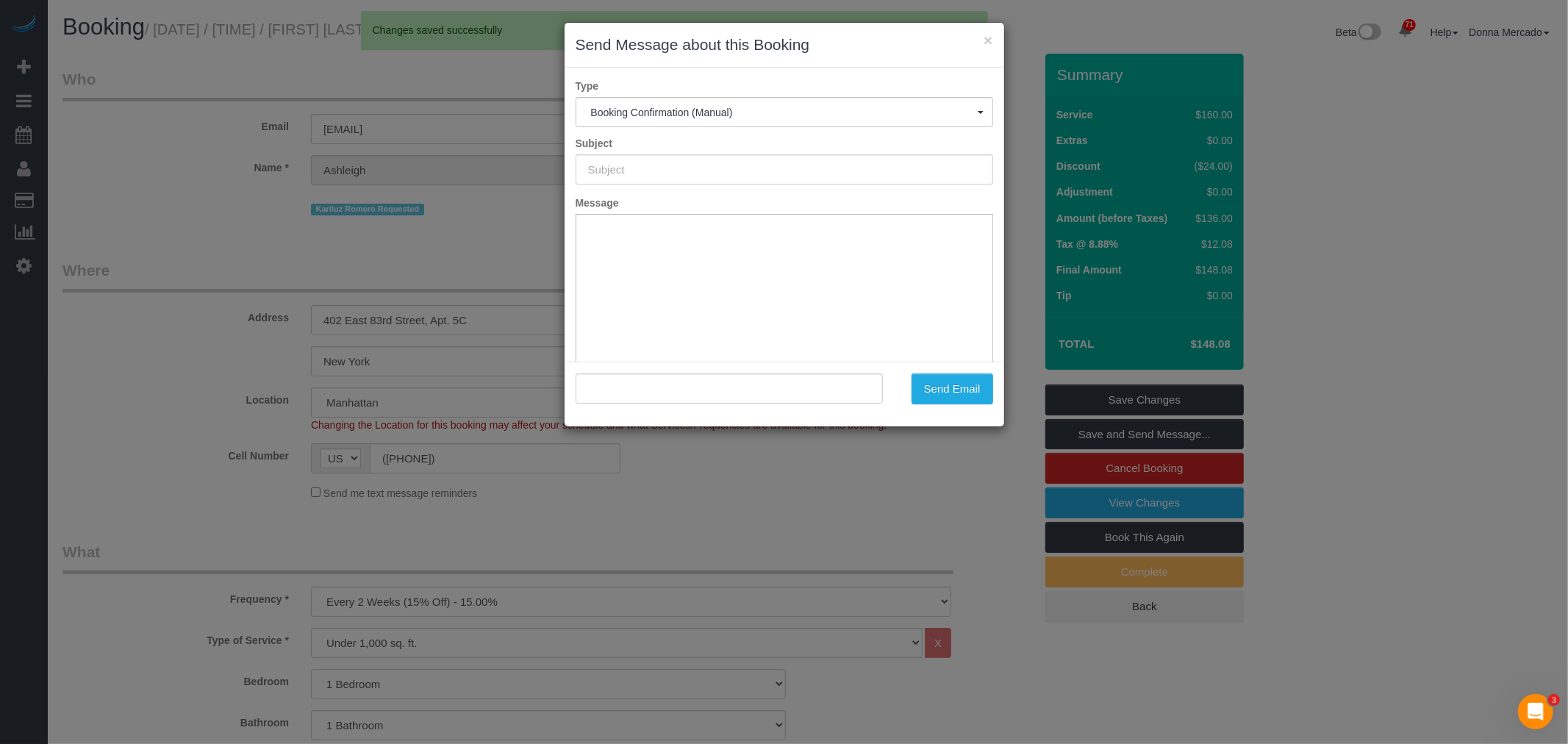 type on "Cleaning Confirmed for 08/05/2025 at 4:00pm" 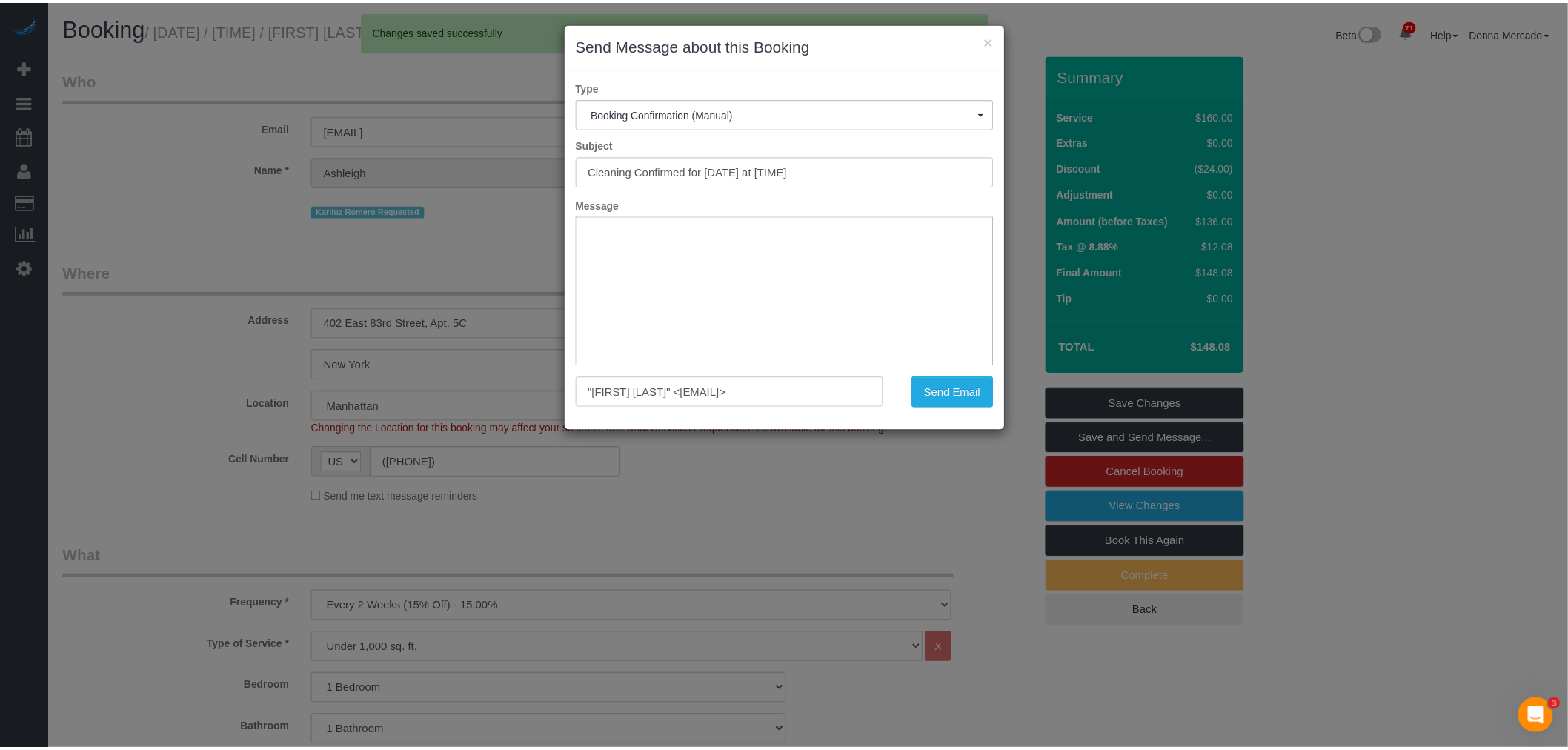 scroll, scrollTop: 0, scrollLeft: 0, axis: both 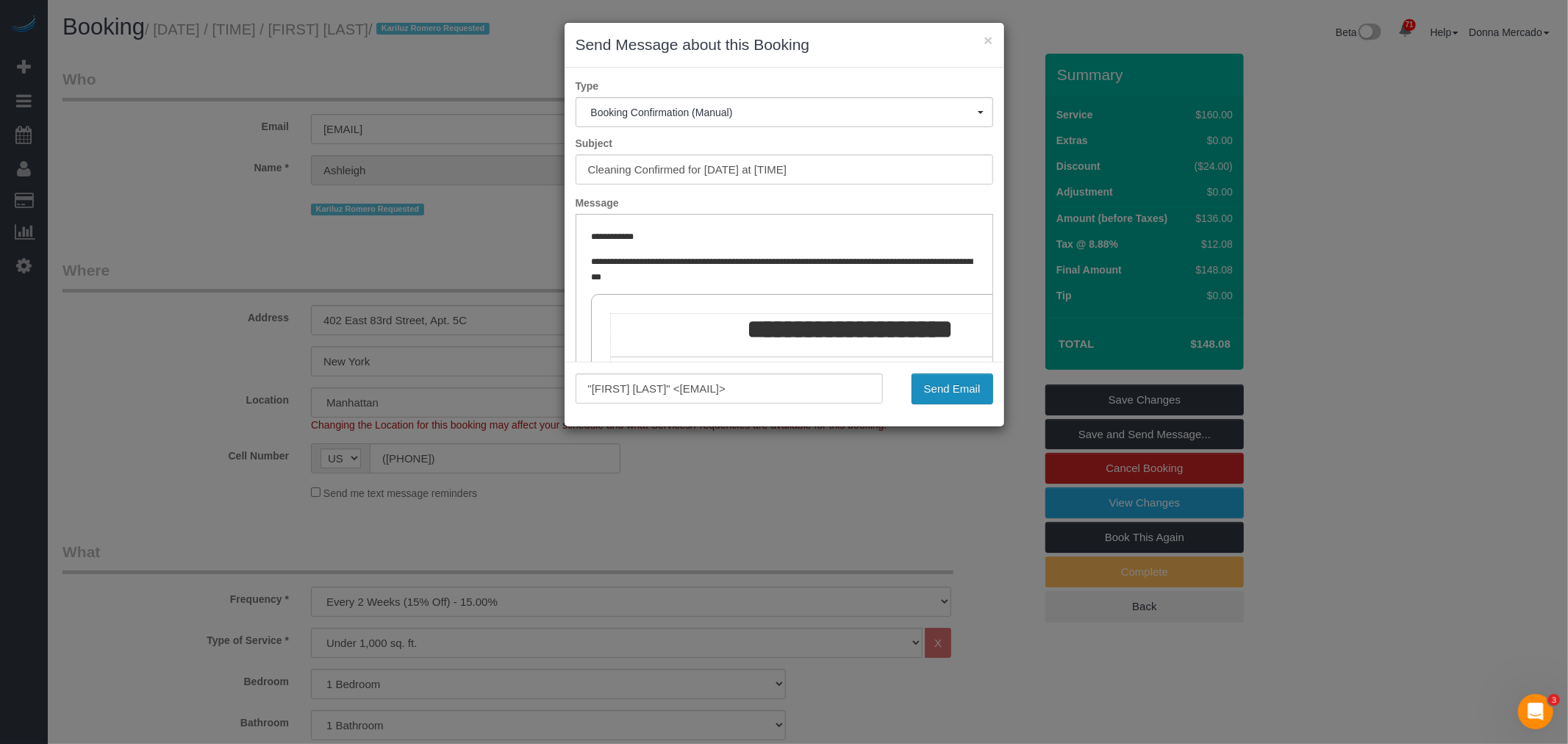 click on "Send Email" at bounding box center [952, 389] 